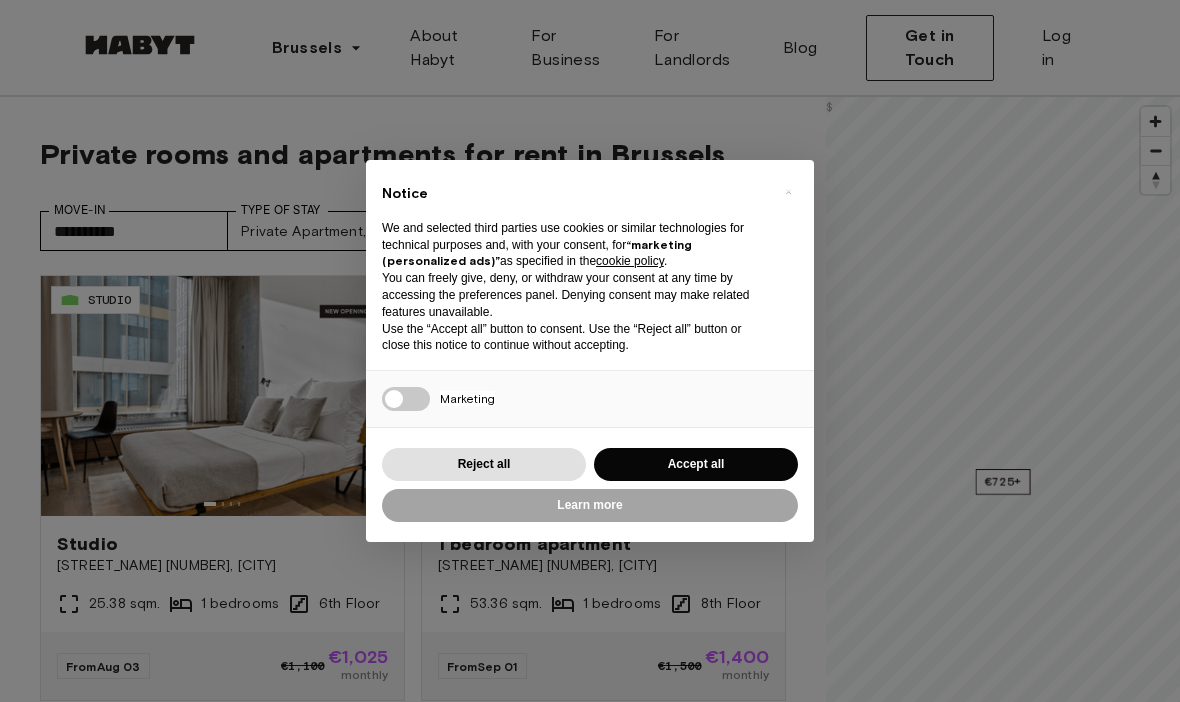scroll, scrollTop: 0, scrollLeft: 0, axis: both 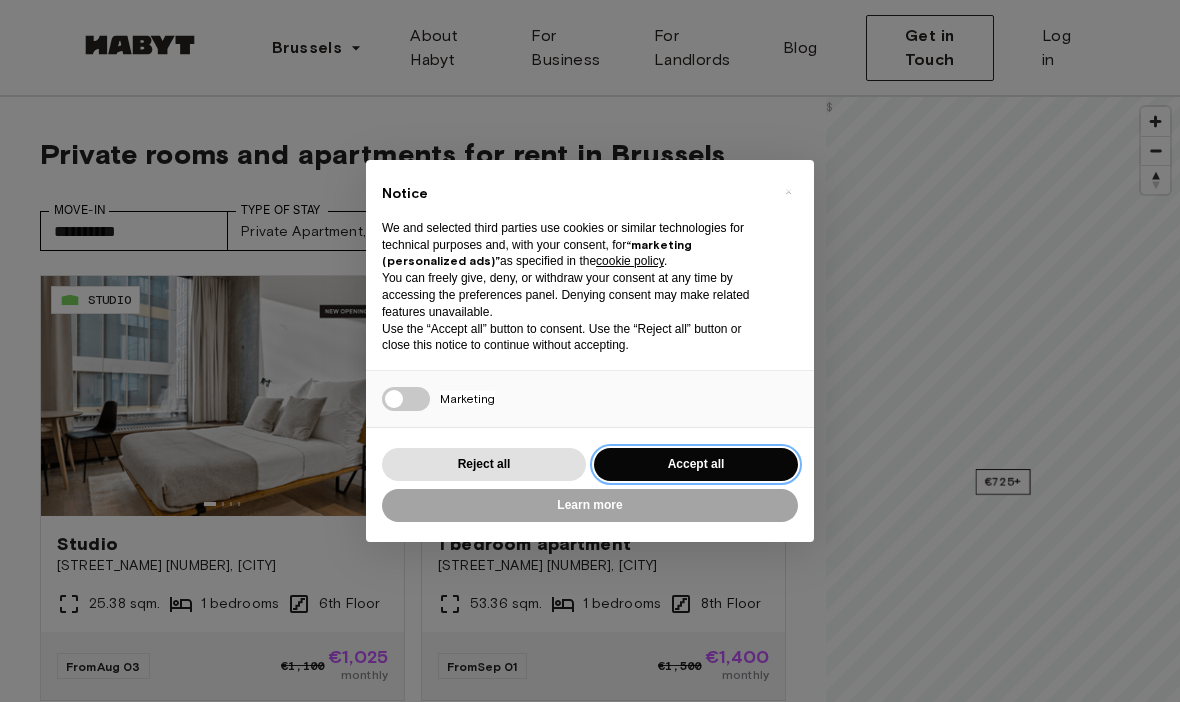 click on "Accept all" at bounding box center (696, 464) 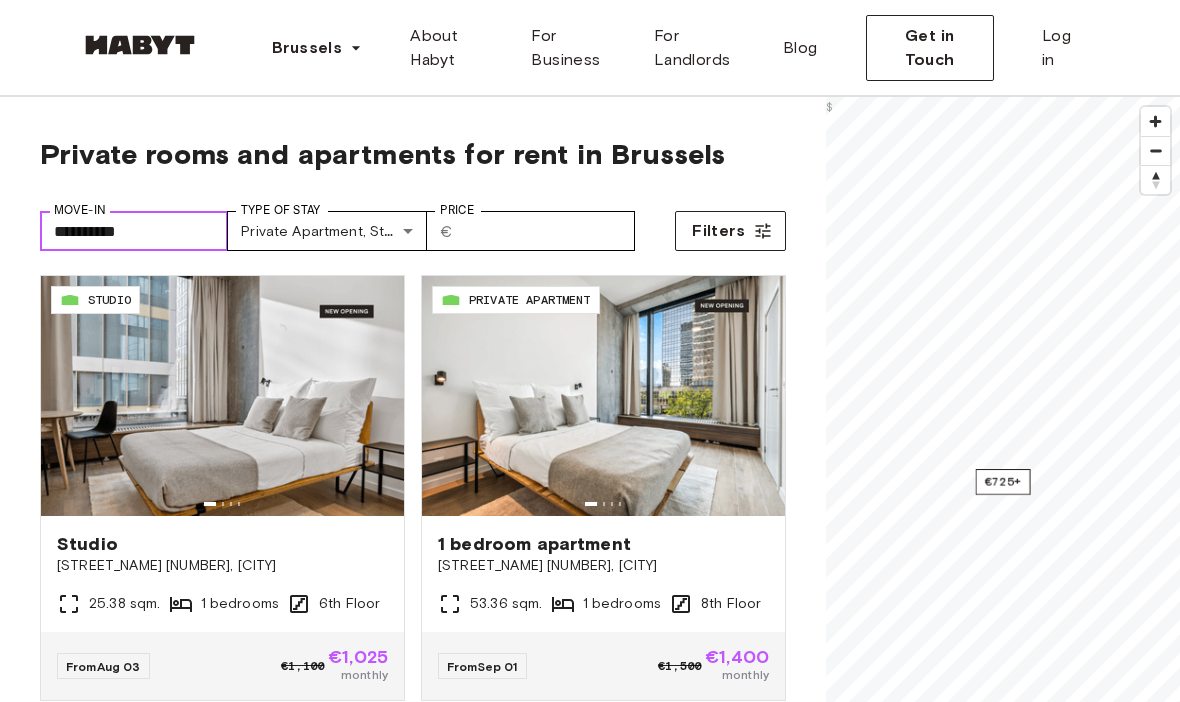 click on "**********" at bounding box center (134, 231) 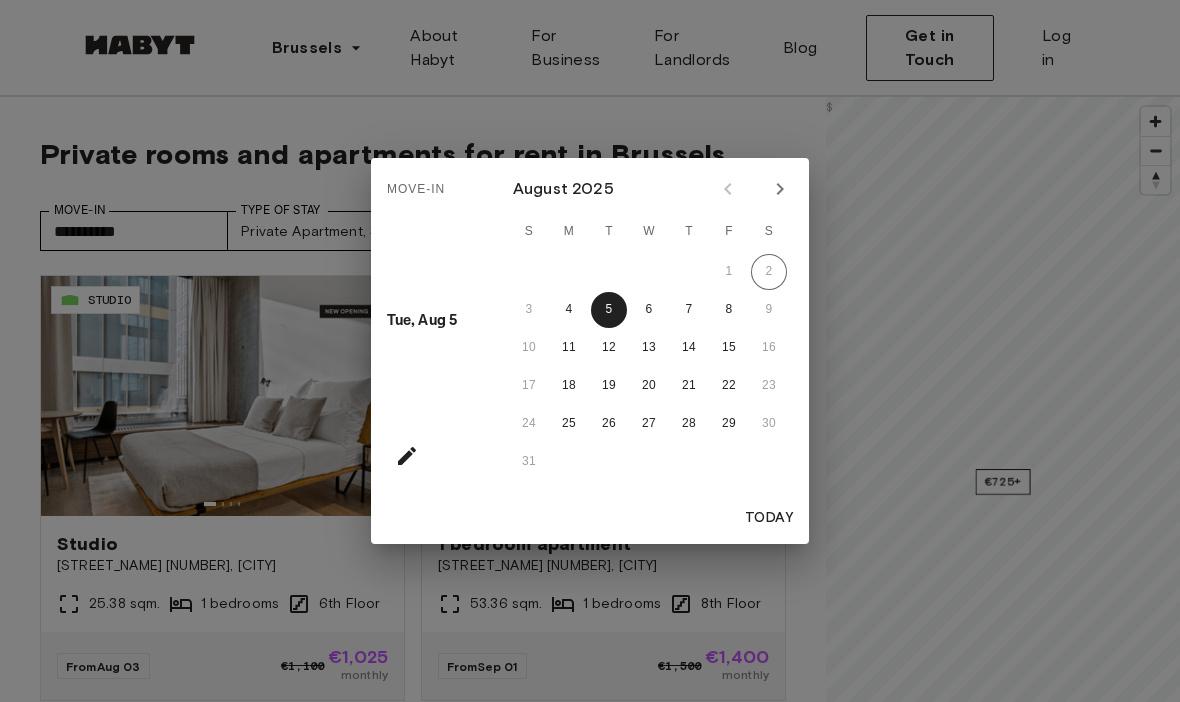click at bounding box center (780, 189) 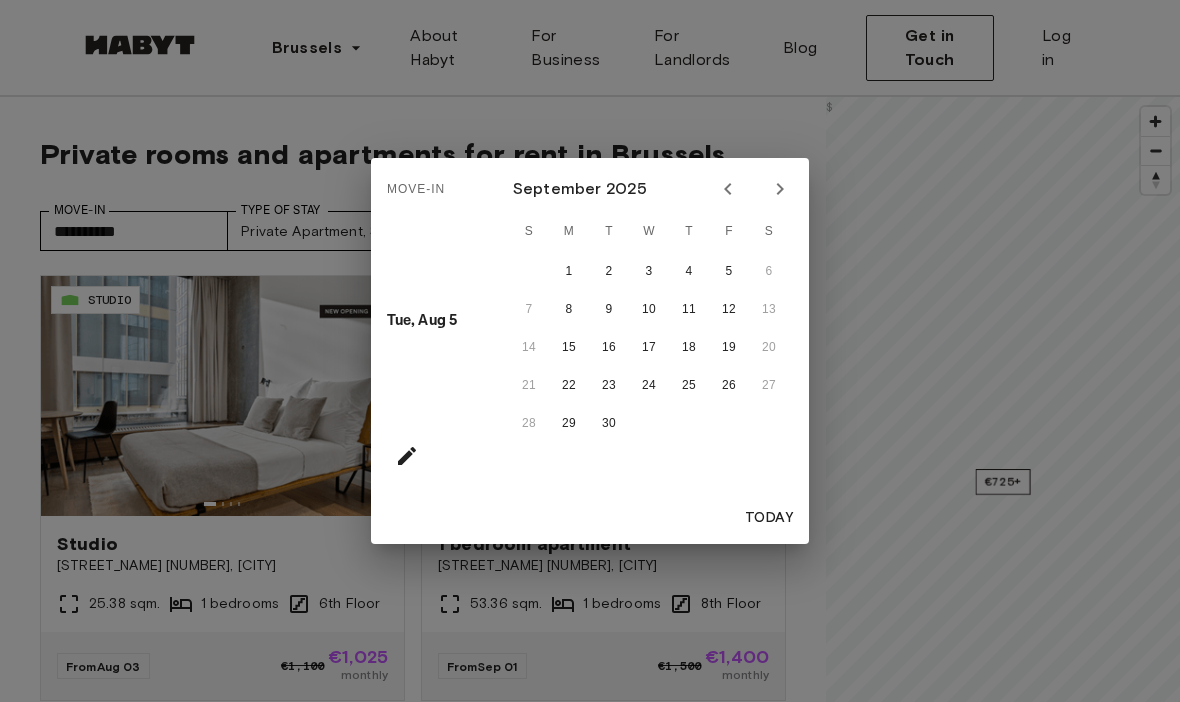 click at bounding box center (780, 189) 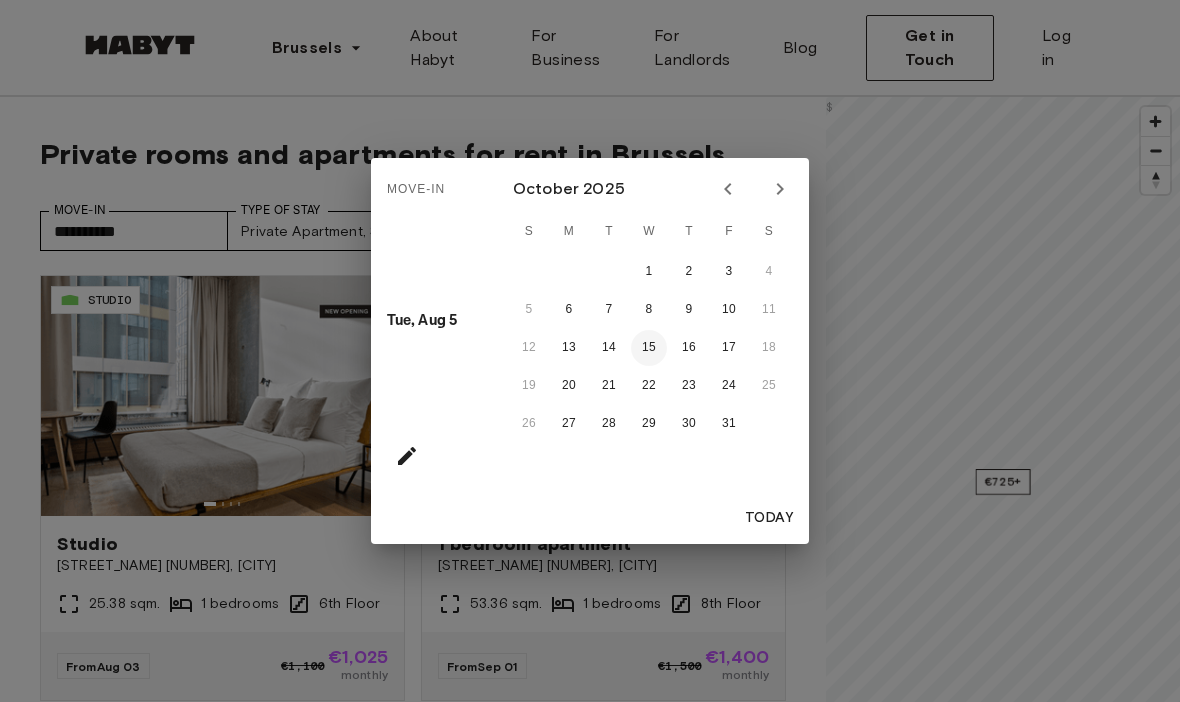 click on "15" at bounding box center (649, 348) 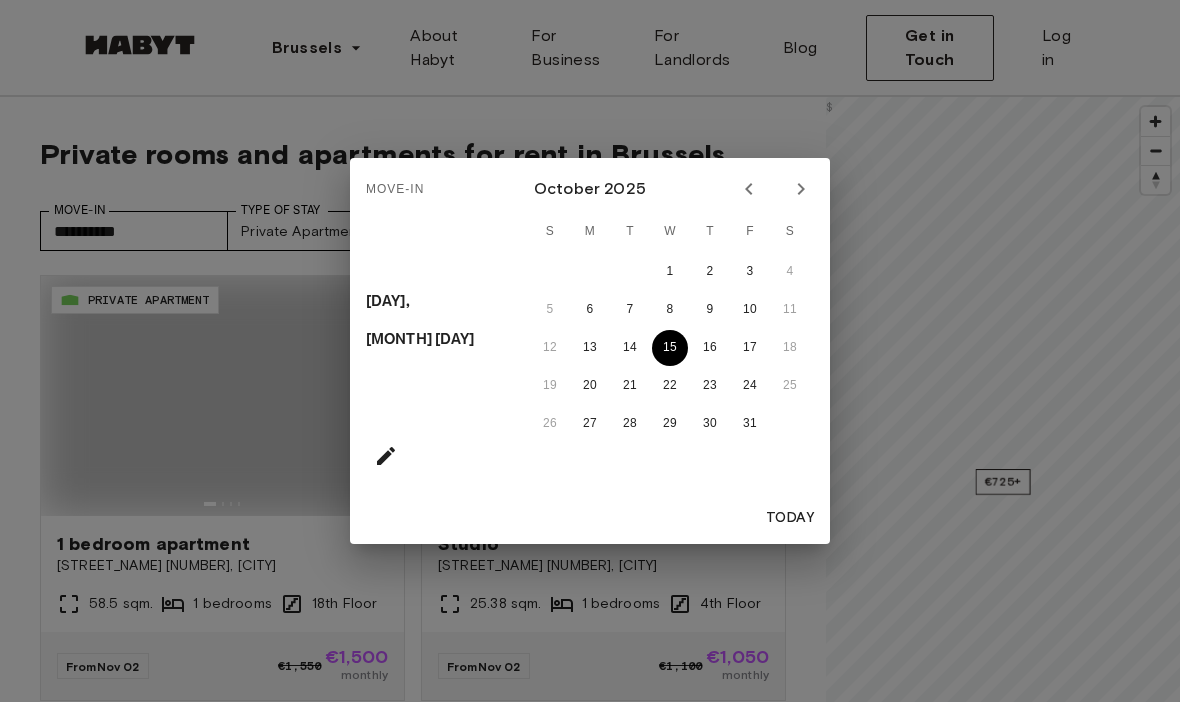 type on "**********" 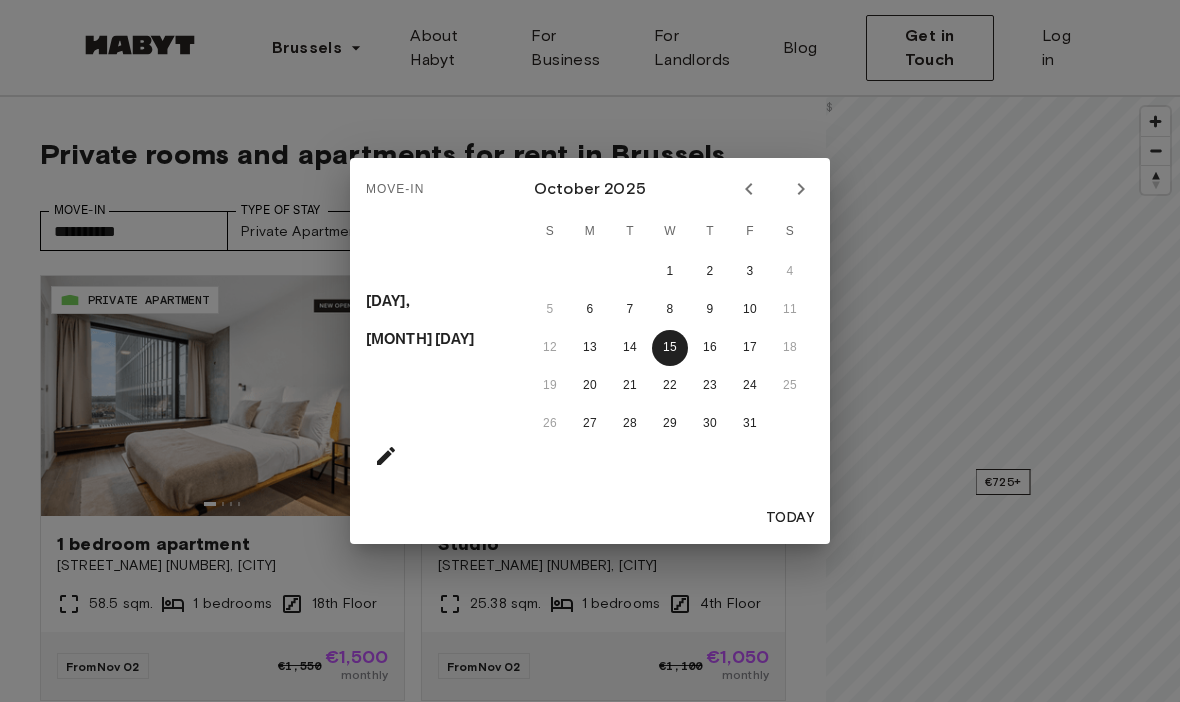 click on "Move-In [DAY], [MONTH] [DAY] [MONTH] [YEAR] S M T W T F S 1 2 3 4 5 6 7 8 9 10 11 12 13 14 15 16 17 18 19 20 21 22 23 24 25 26 27 28 29 30 31 Today" at bounding box center [590, 351] 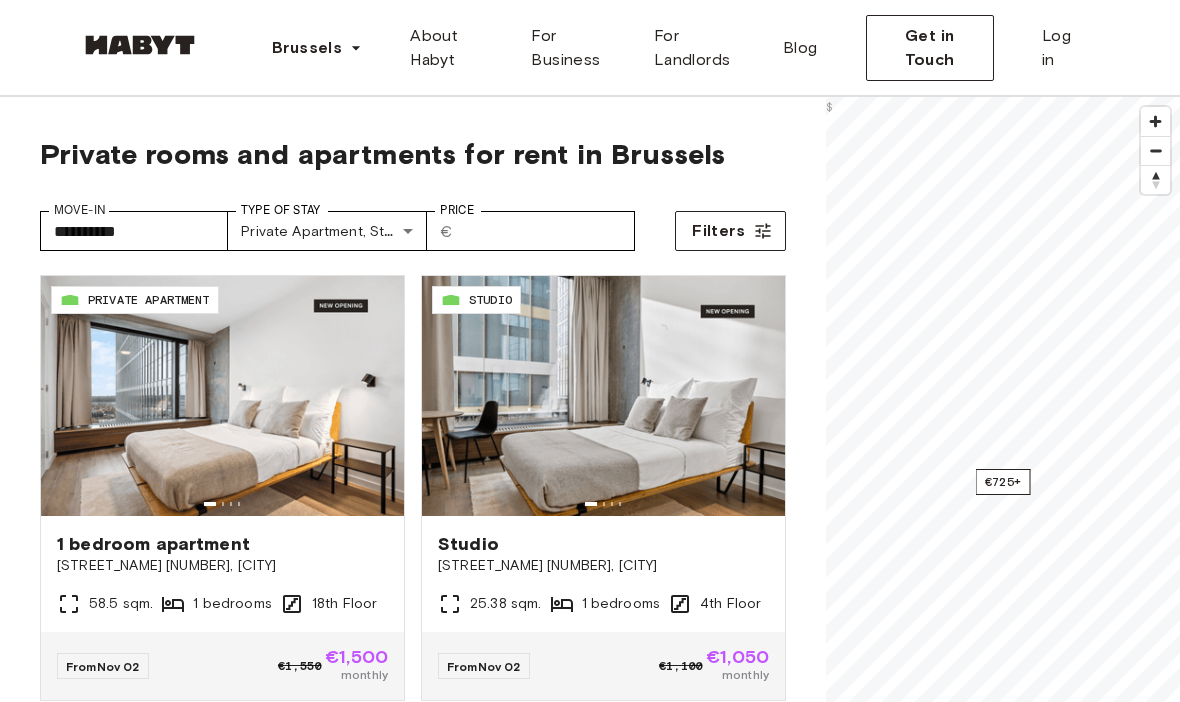 click on "**********" at bounding box center (590, 2516) 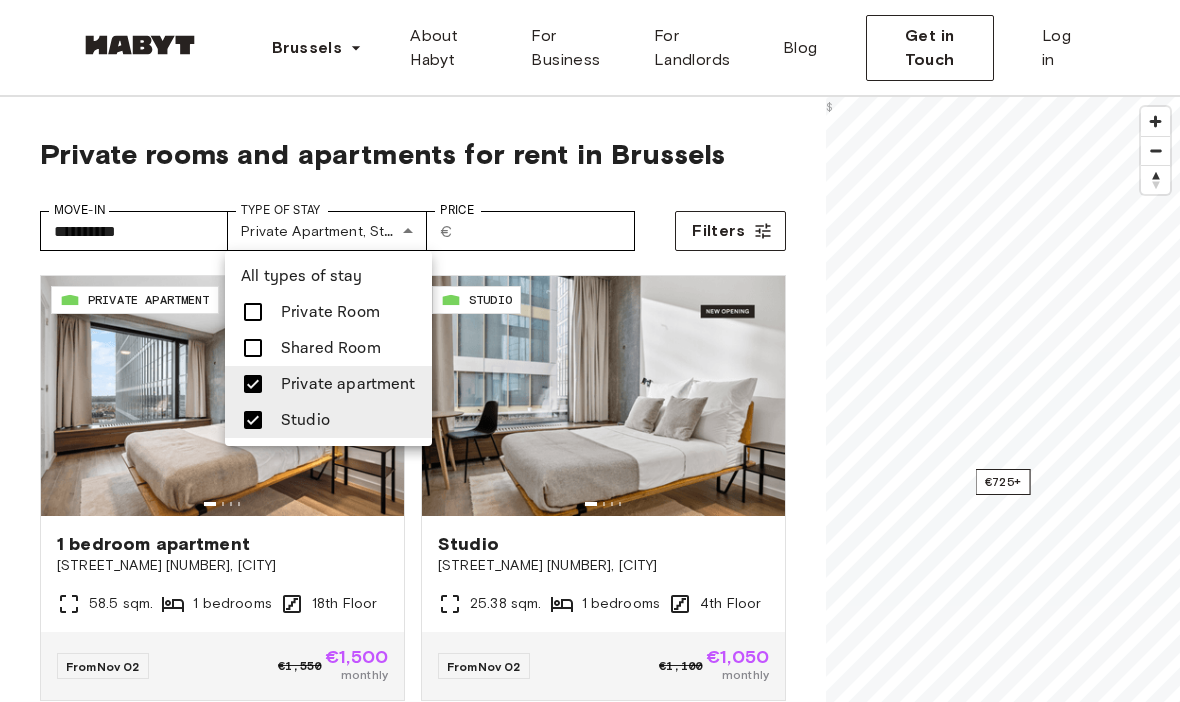 click at bounding box center [253, 420] 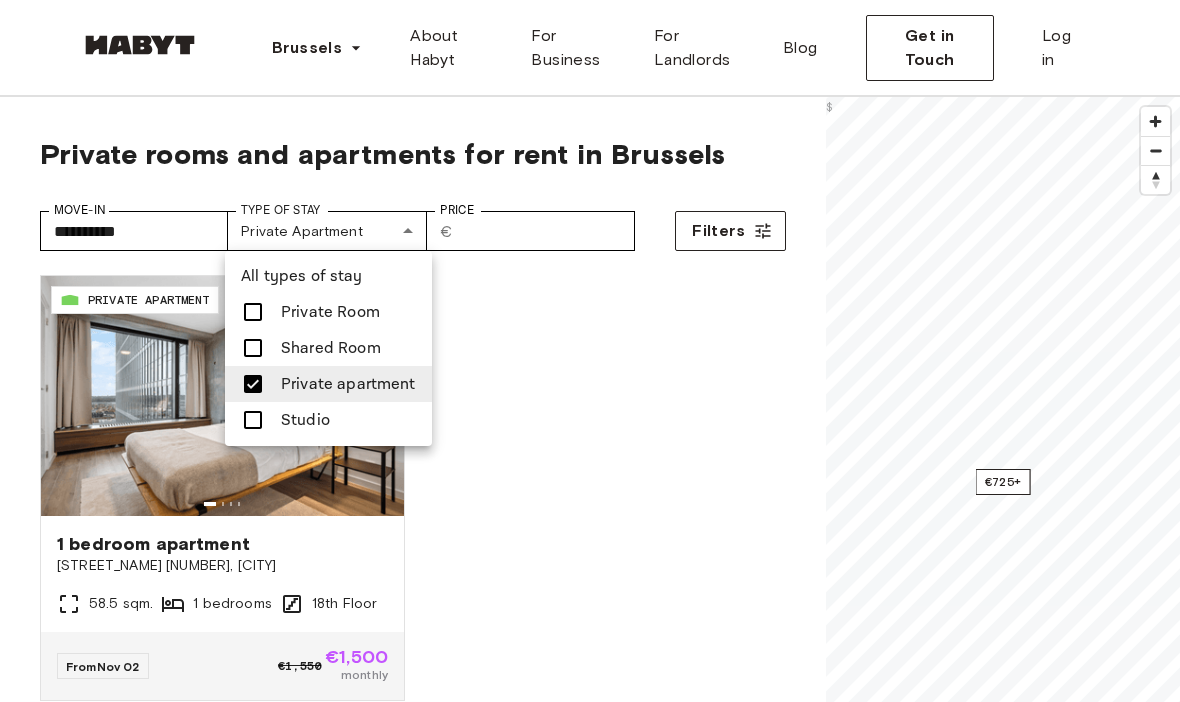 click at bounding box center [590, 351] 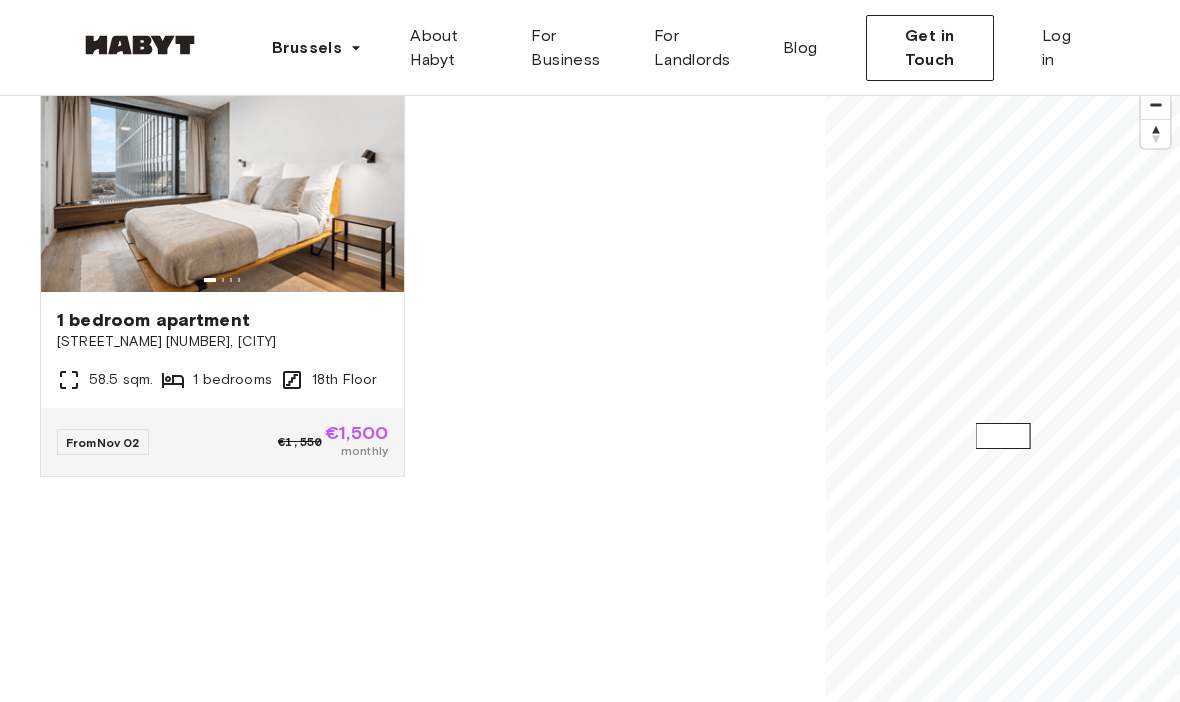 scroll, scrollTop: 224, scrollLeft: 0, axis: vertical 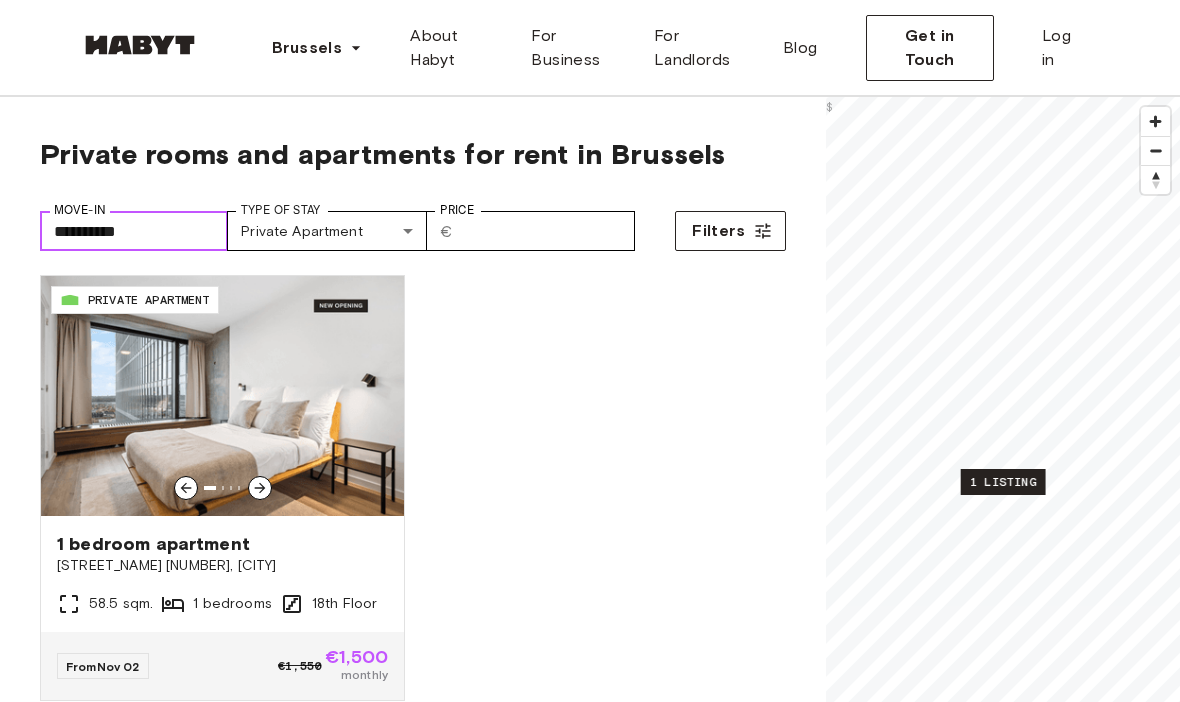 click on "**********" at bounding box center [134, 231] 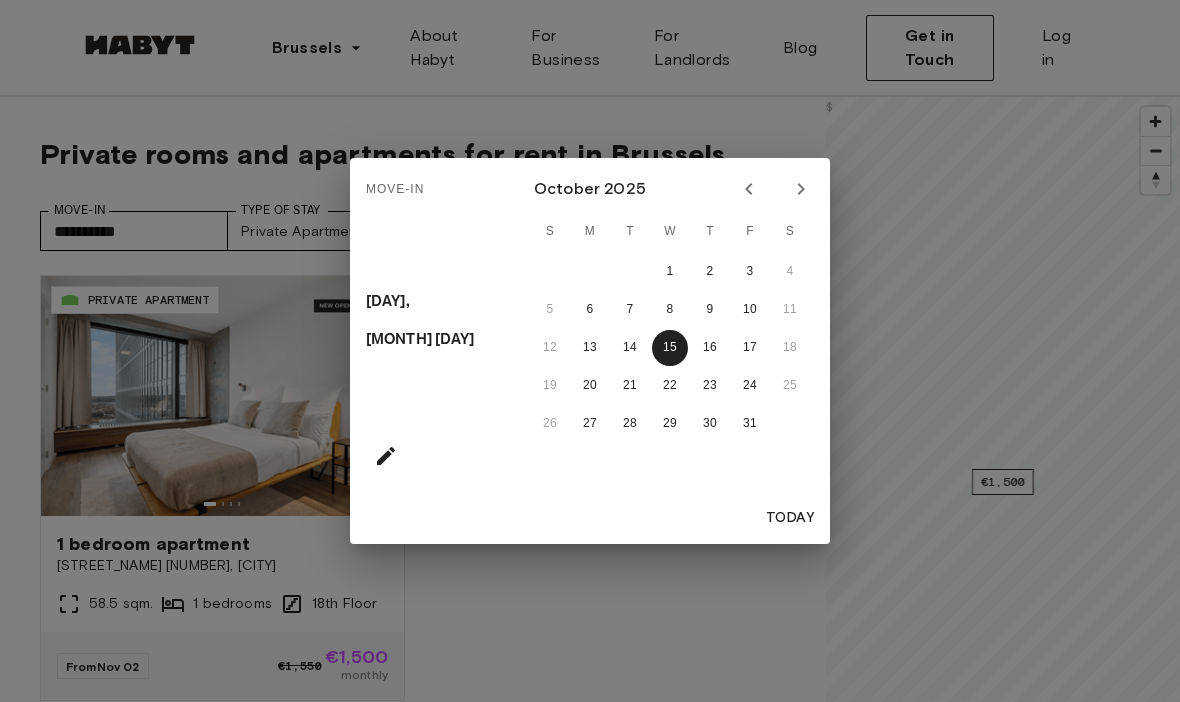 click 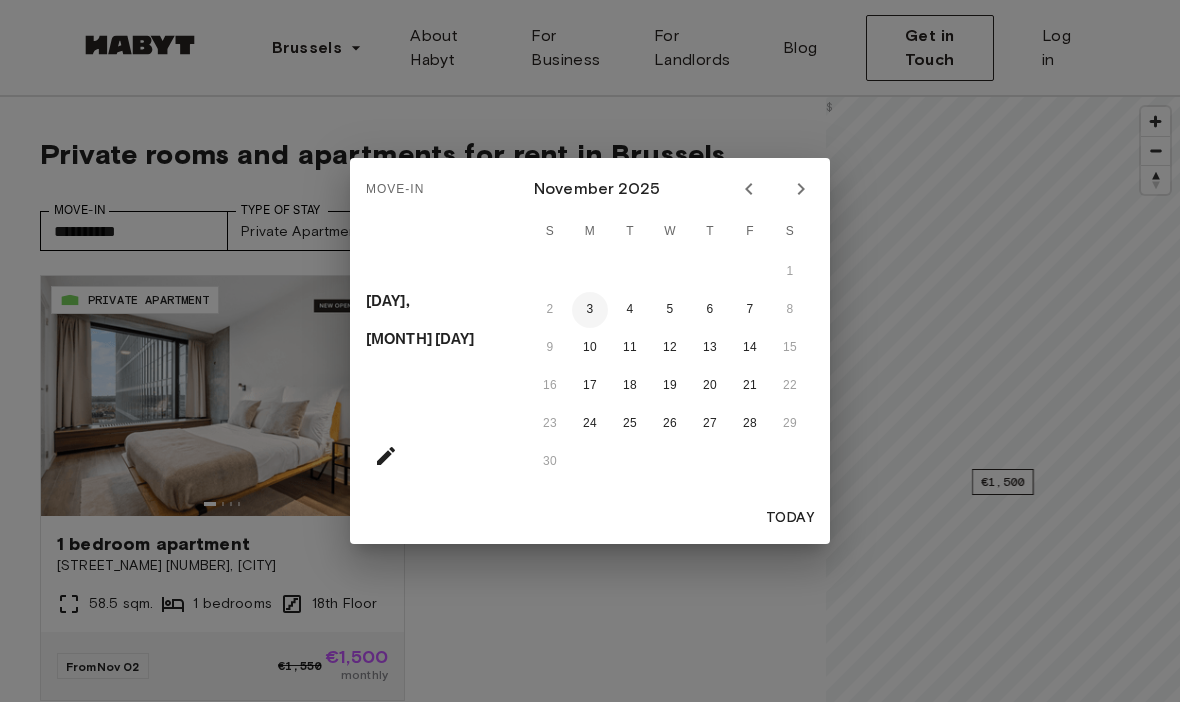 click on "3" at bounding box center [590, 310] 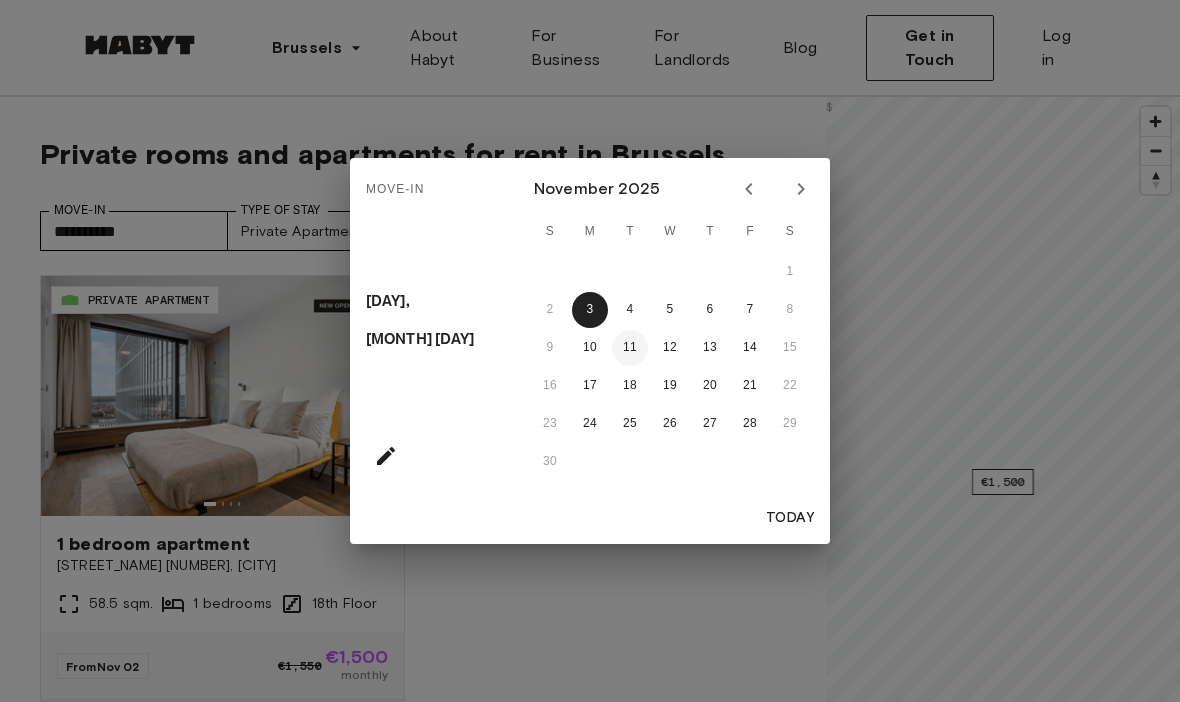 click on "11" at bounding box center (630, 348) 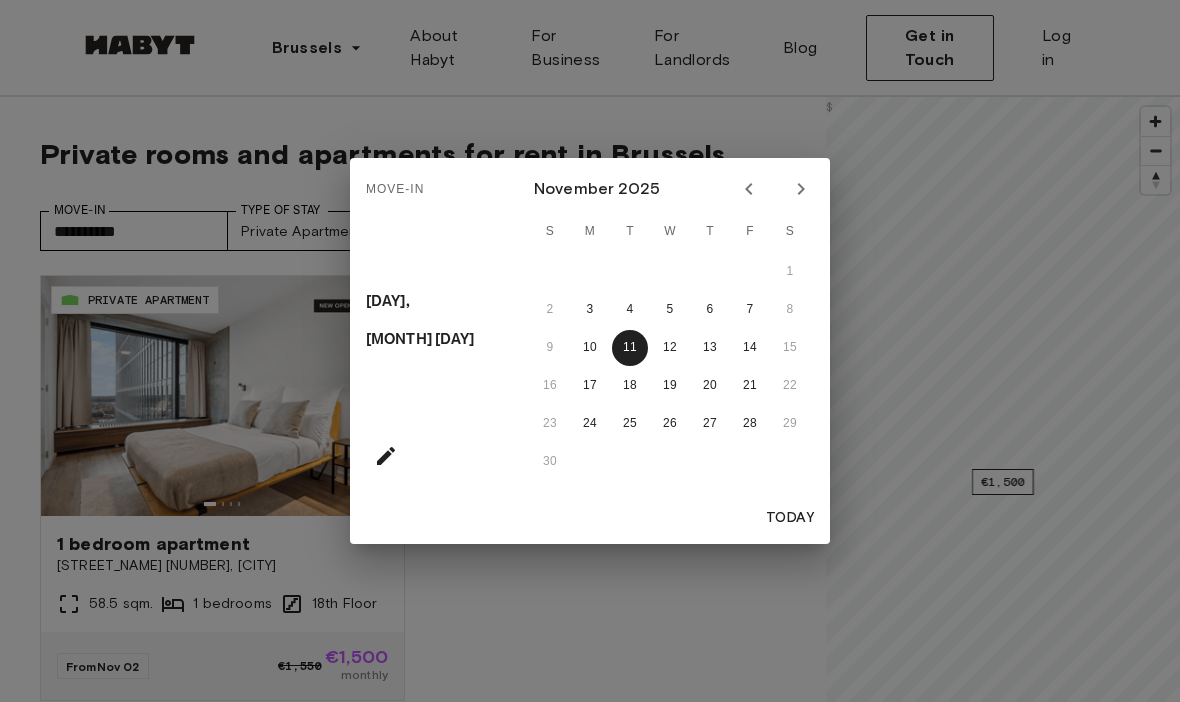 click on "Move-In [DAY], [MONTH] [DAY] [MONTH] [YEAR] S M T W T F S 1 2 3 4 5 6 7 8 9 10 11 12 13 14 15 16 17 18 19 20 21 22 23 24 25 26 27 28 29 30 Today" at bounding box center [590, 351] 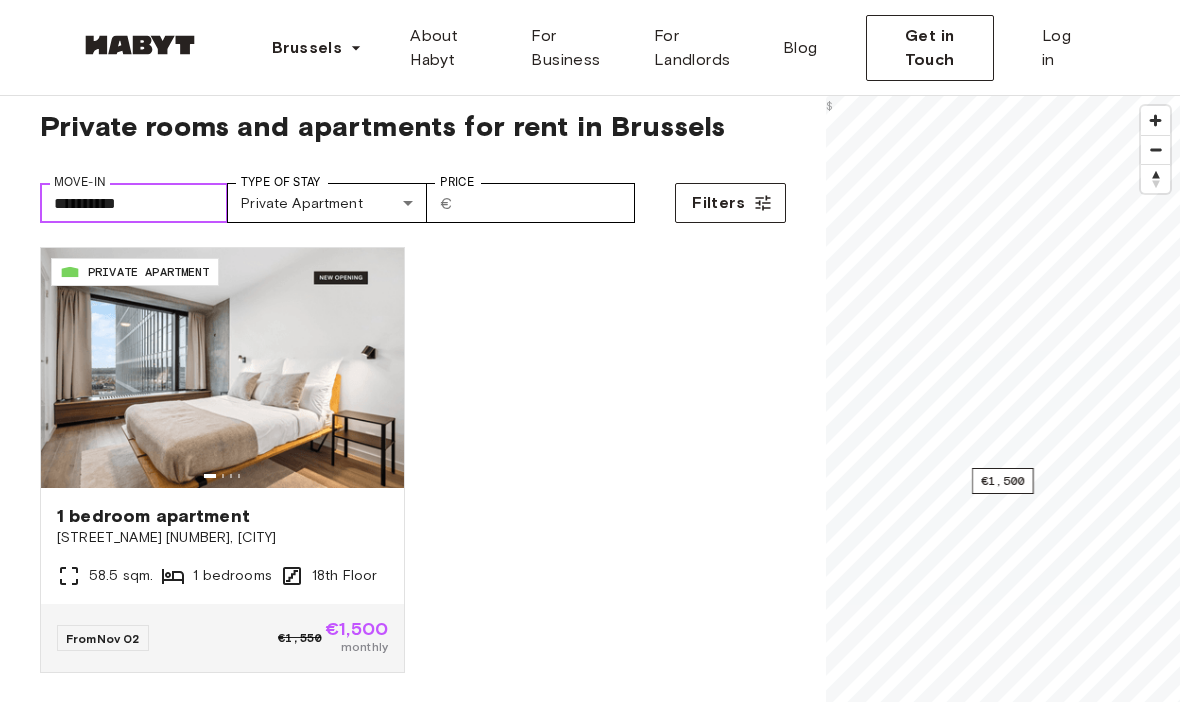 scroll, scrollTop: 19, scrollLeft: 0, axis: vertical 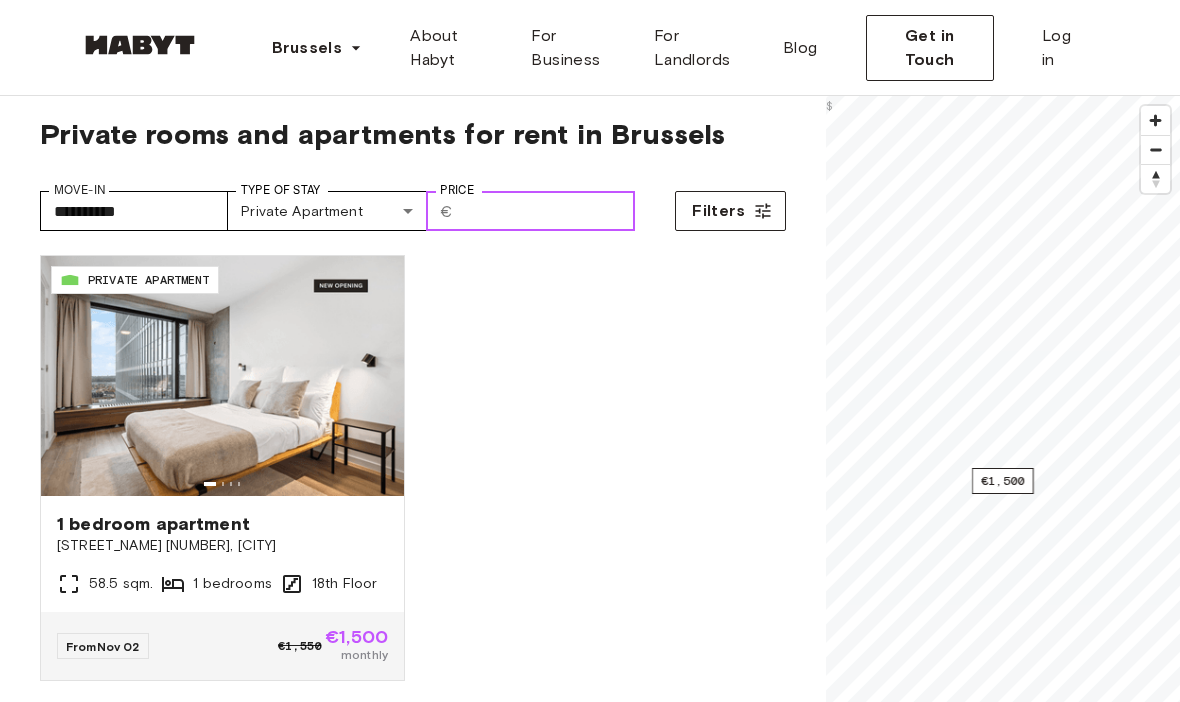 click on "Price" at bounding box center [548, 212] 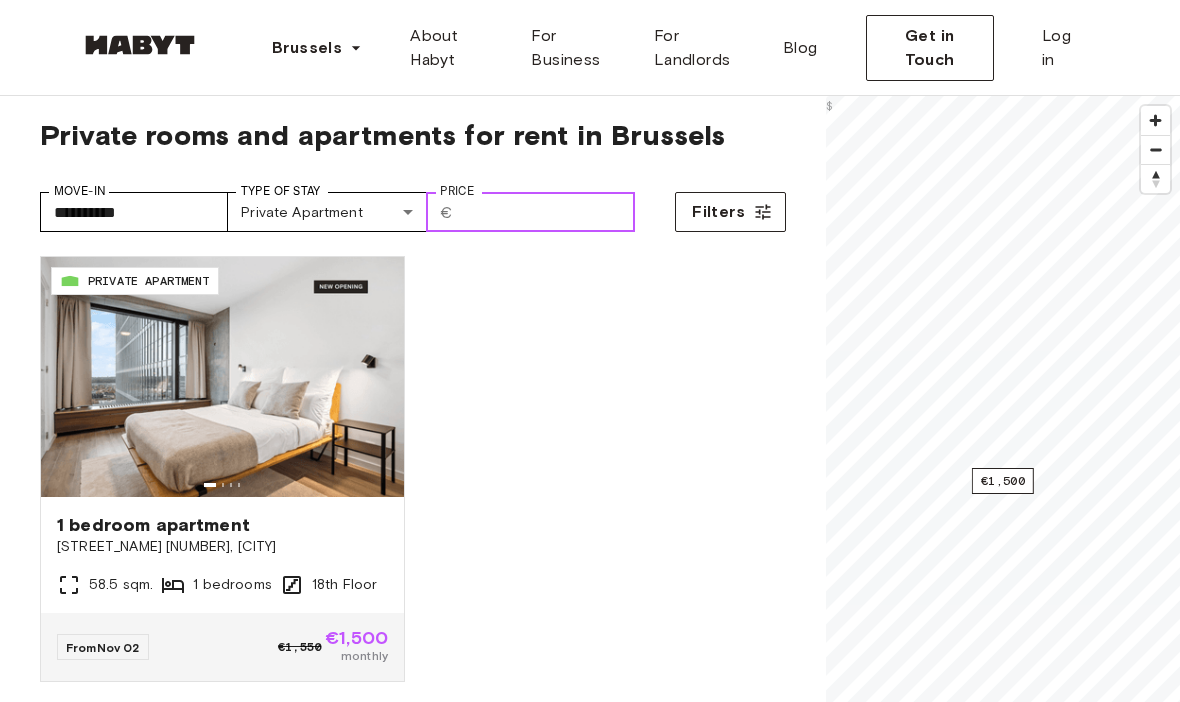 type on "****" 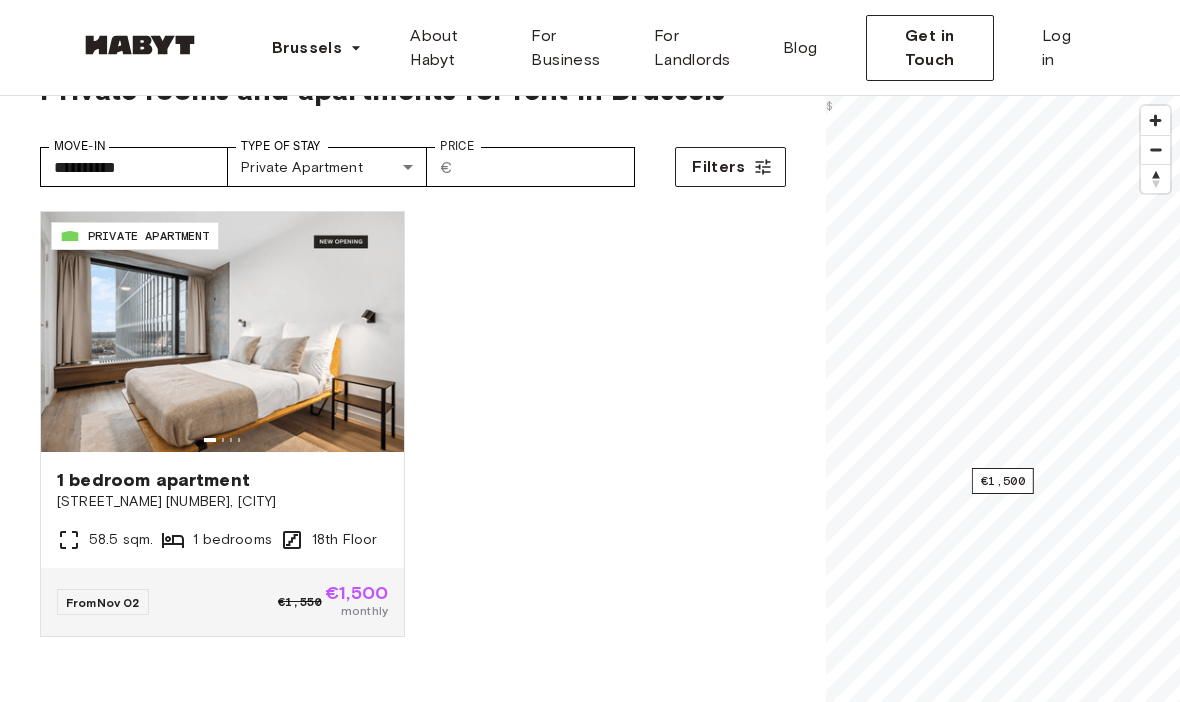 scroll, scrollTop: 0, scrollLeft: 0, axis: both 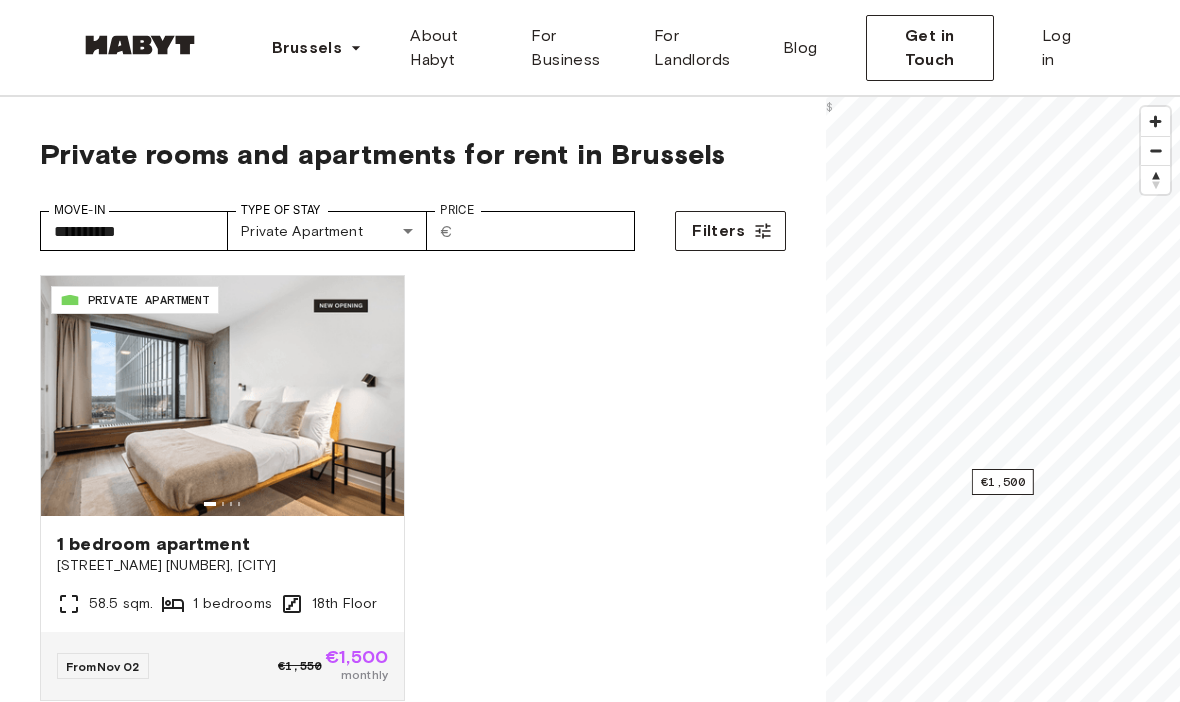 click on "**********" at bounding box center (413, 186) 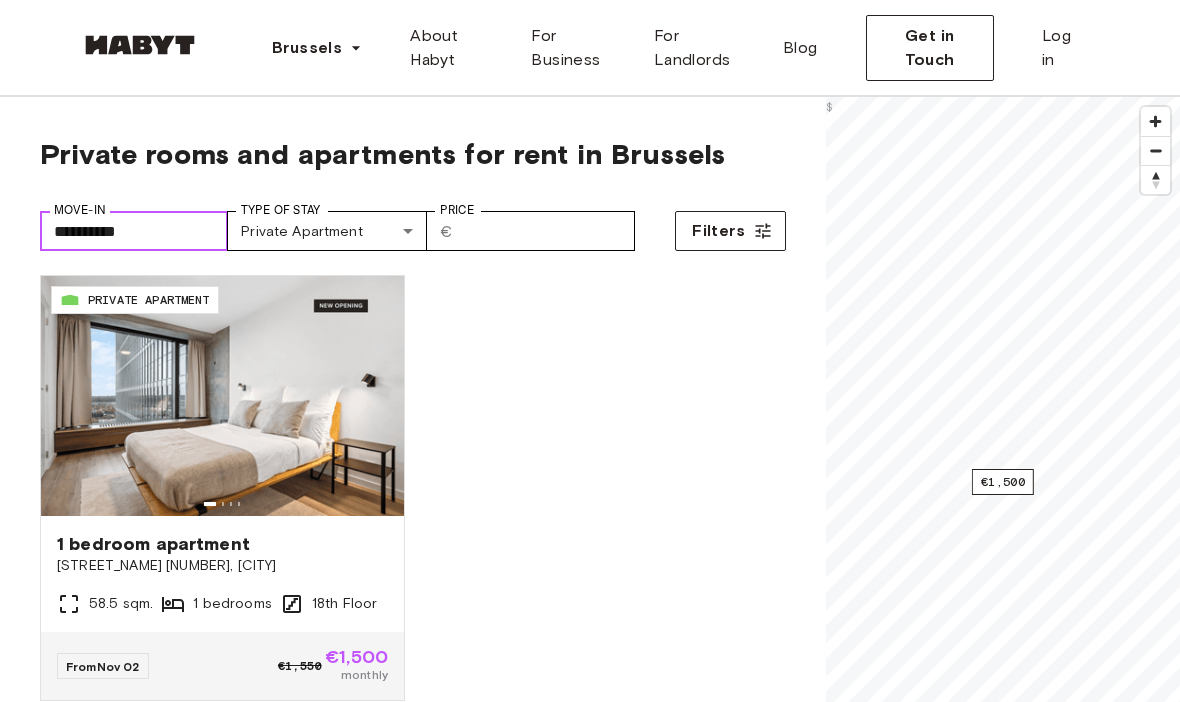 click on "**********" at bounding box center (134, 231) 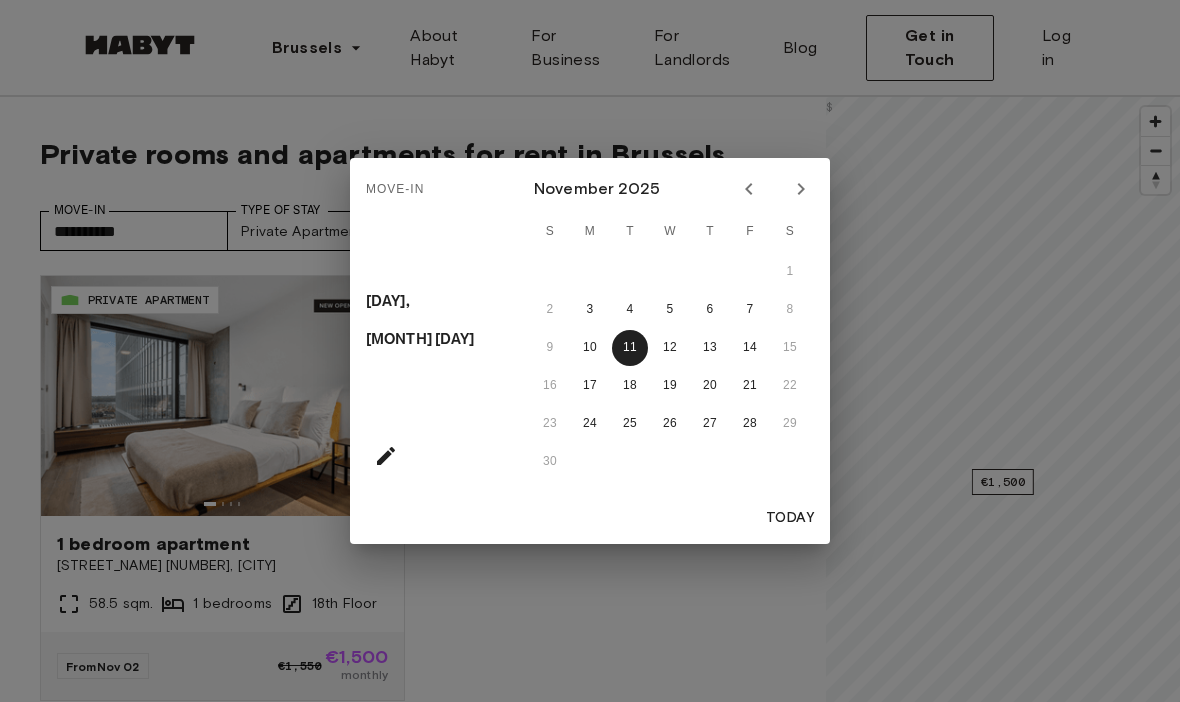click 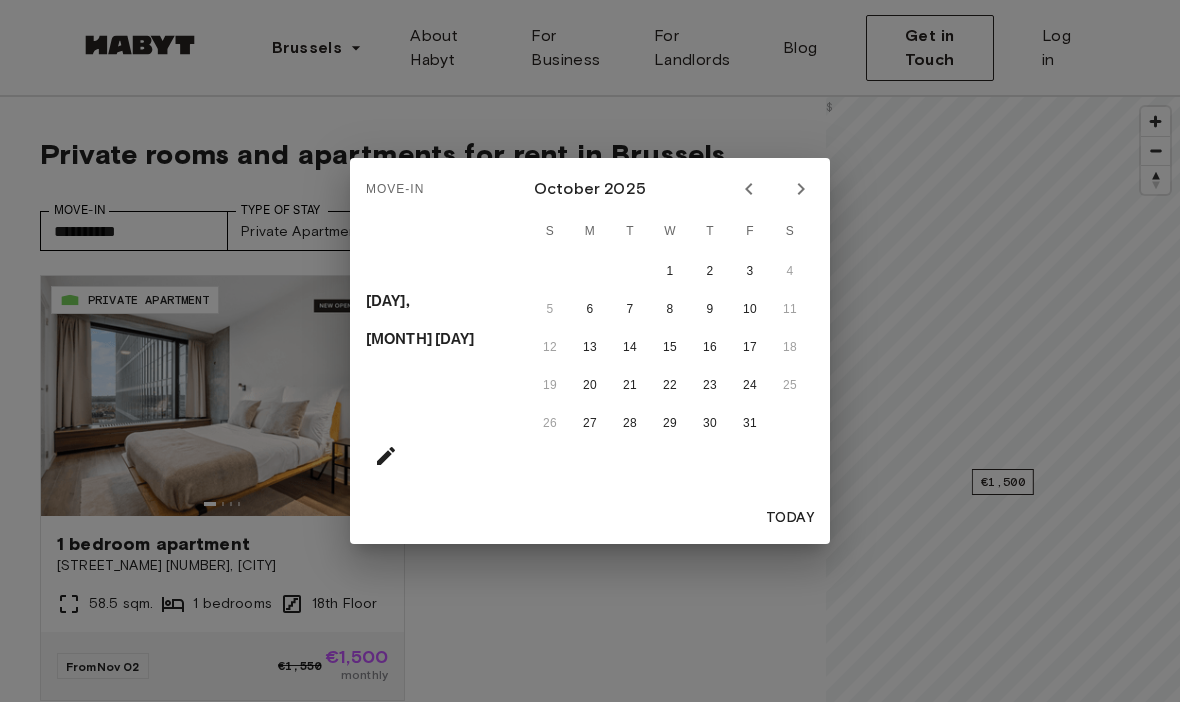 click on "October 2025 S M T W T F S 1 2 3 4 5 6 7 8 9 10 11 12 13 14 15 16 17 18 19 20 21 22 23 24 25 26 27 28 29 30 31" at bounding box center (670, 325) 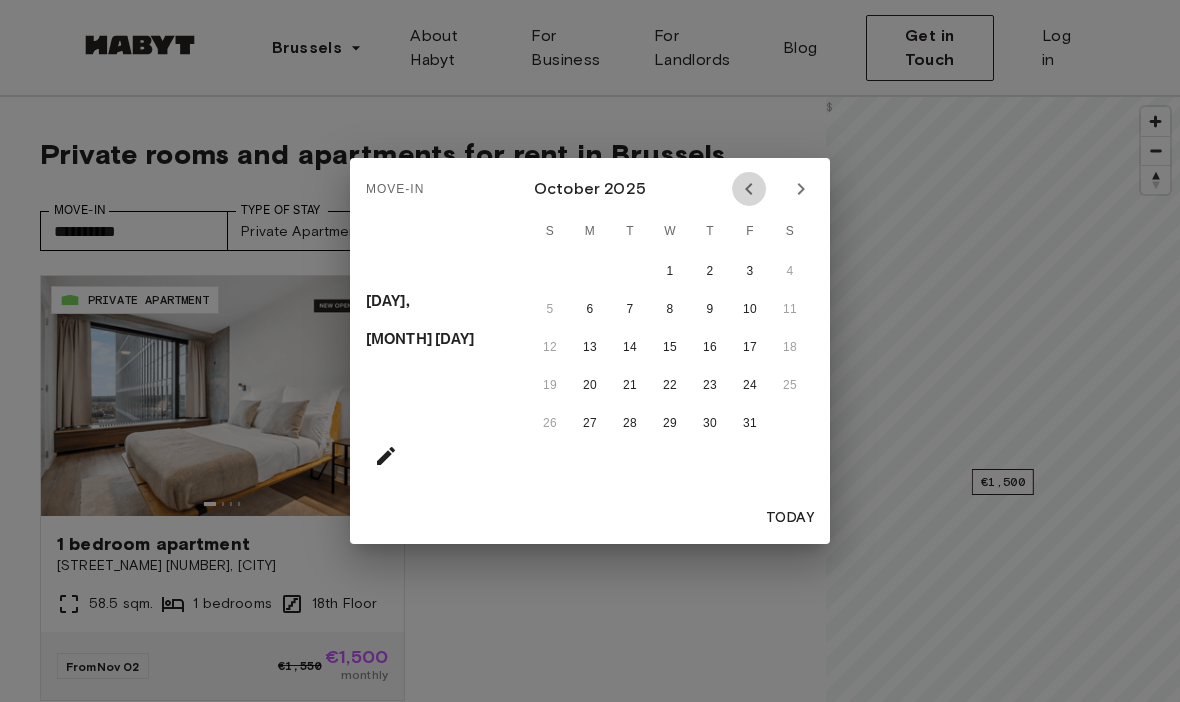 click 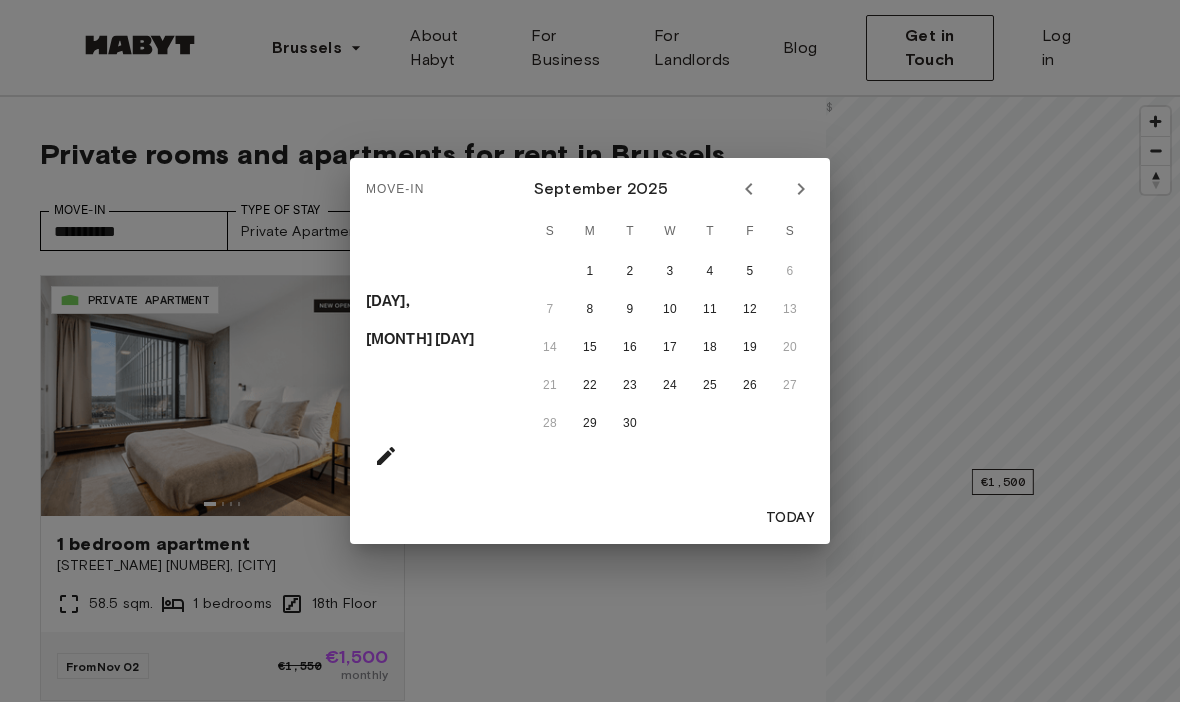 click on "September 2025 S M T W T F S 1 2 3 4 5 6 7 8 9 10 11 12 13 14 15 16 17 18 19 20 21 22 23 24 25 26 27 28 29 30" at bounding box center (670, 325) 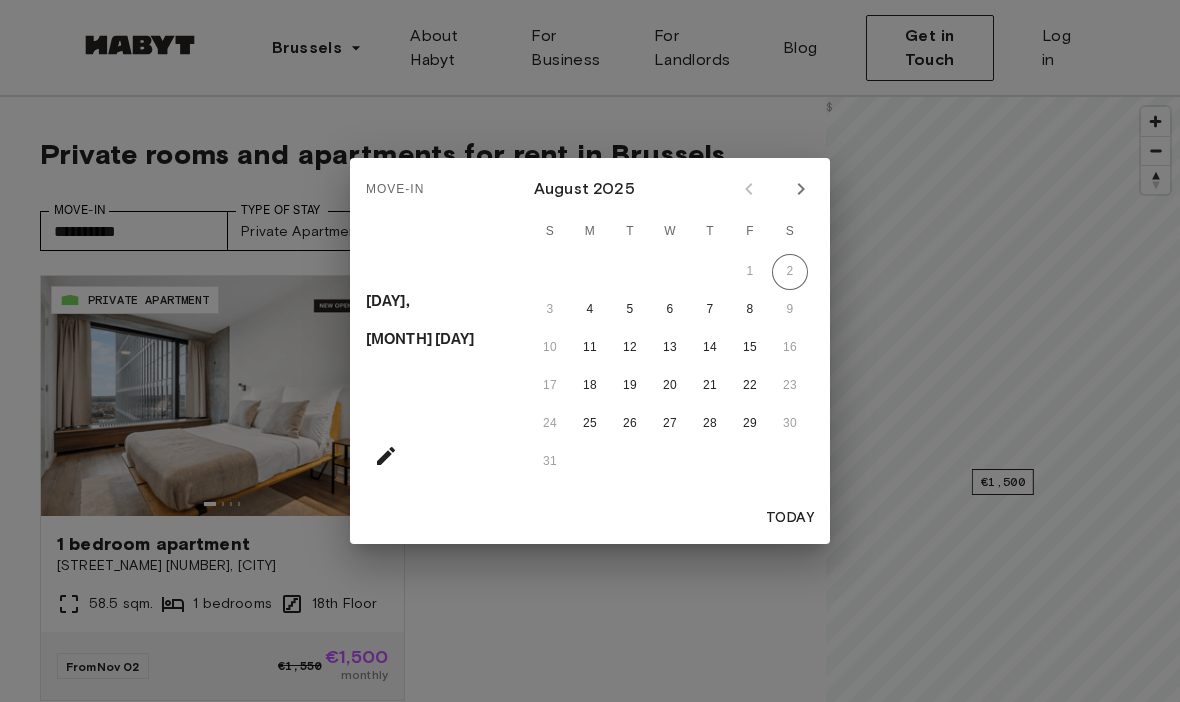 click at bounding box center [775, 189] 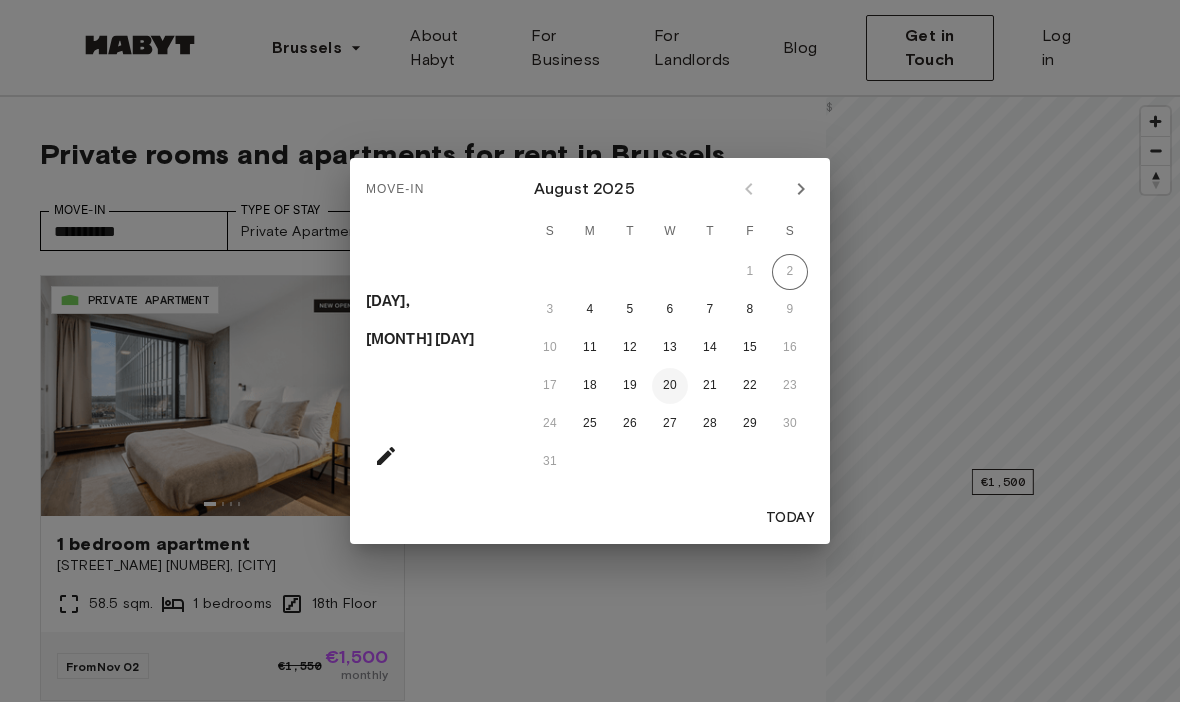 click on "20" at bounding box center [670, 386] 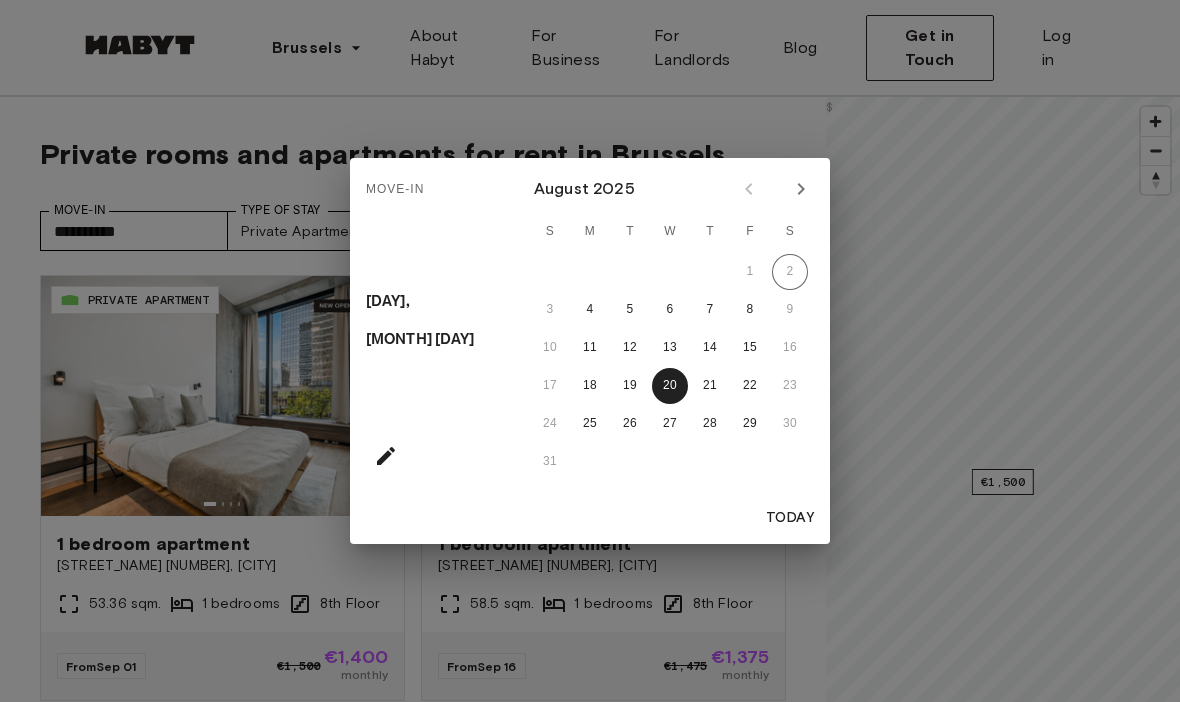click on "Move-In [DAY], [MONTH] [DAY] [MONTH] [YEAR] S M T W T F S 1 2 3 4 5 6 7 8 9 10 11 12 13 14 15 16 17 18 19 20 21 22 23 24 25 26 27 28 29 30 31 Today" at bounding box center [590, 351] 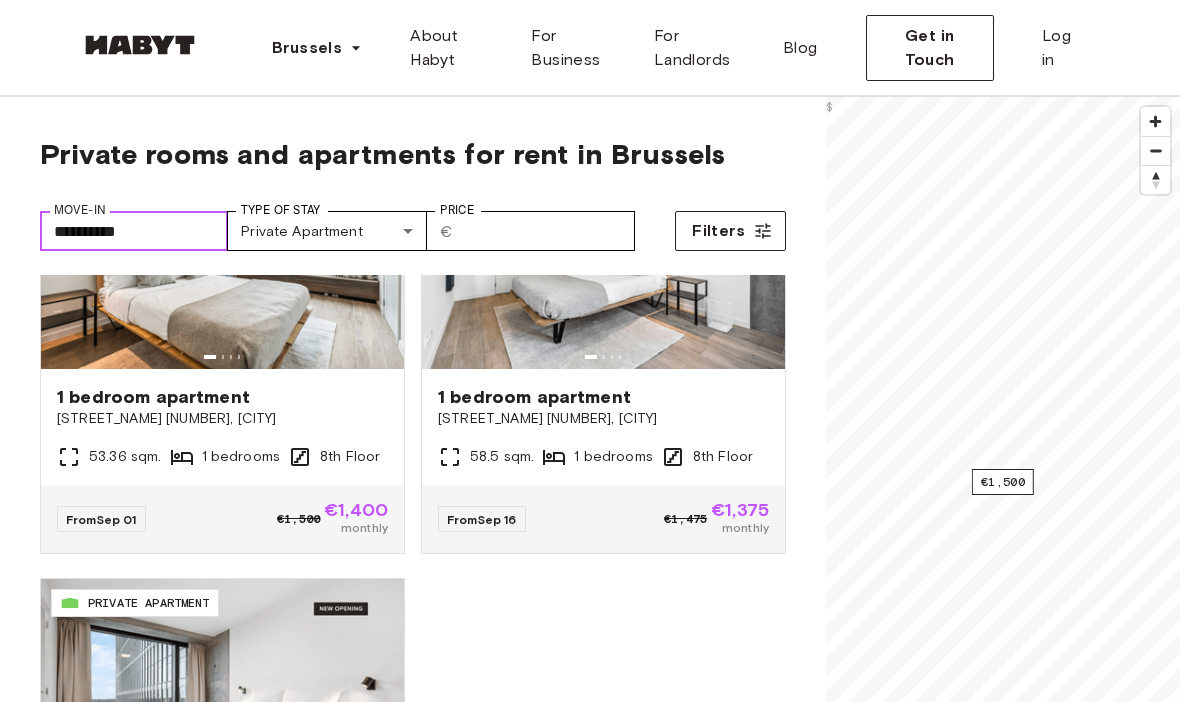 scroll, scrollTop: 145, scrollLeft: 0, axis: vertical 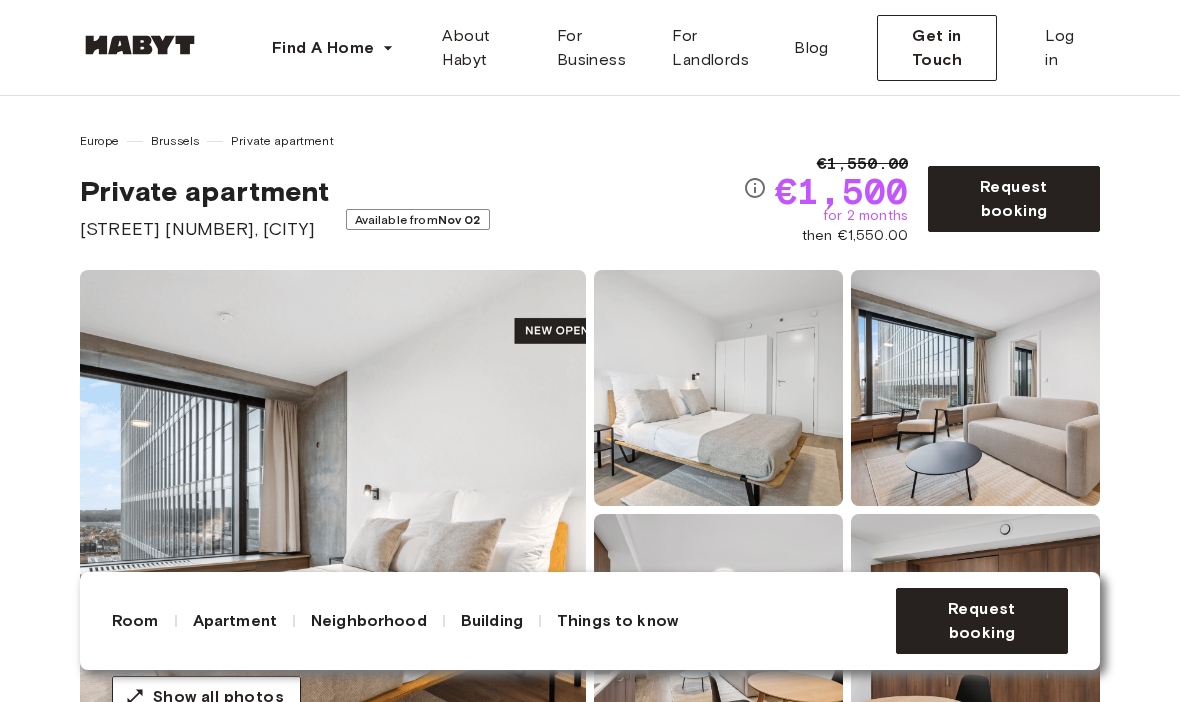 click at bounding box center (333, 510) 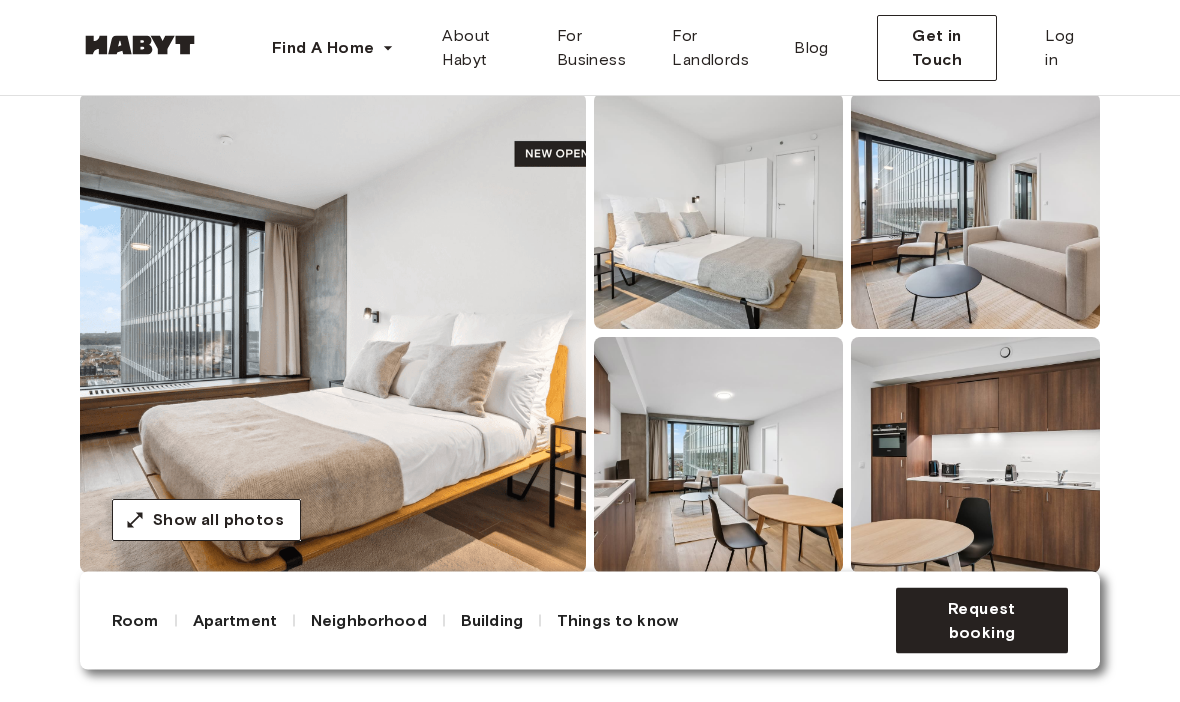 scroll, scrollTop: 175, scrollLeft: 0, axis: vertical 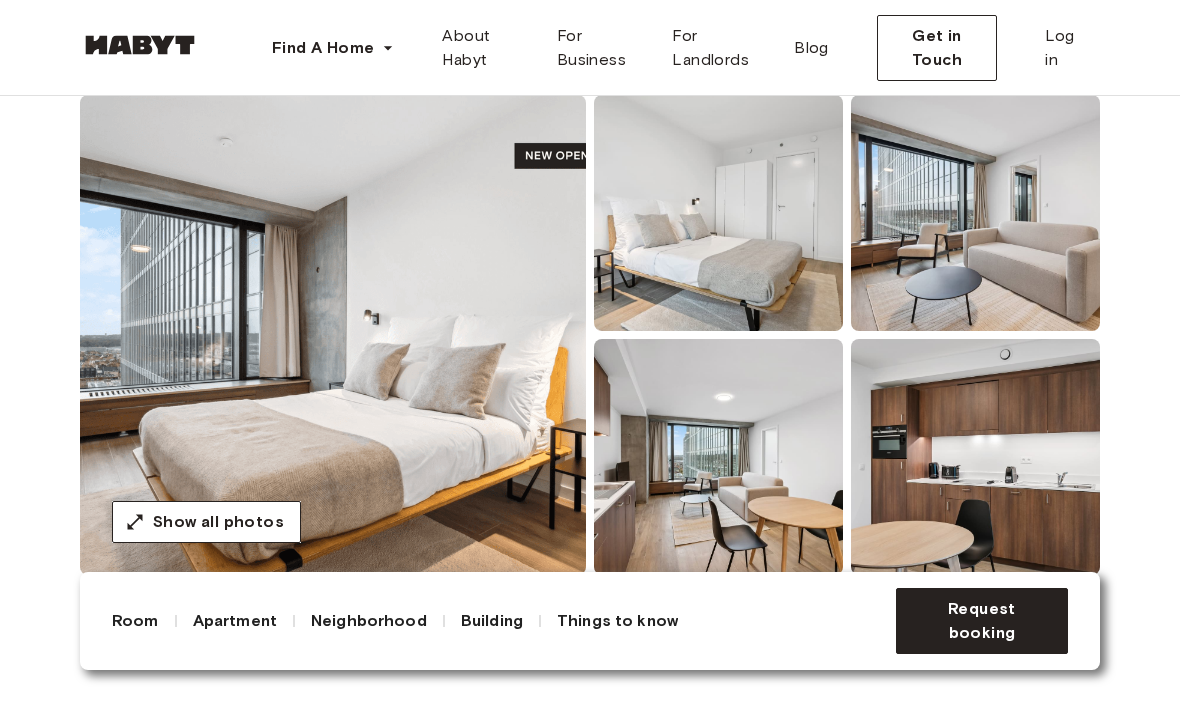 click at bounding box center (333, 335) 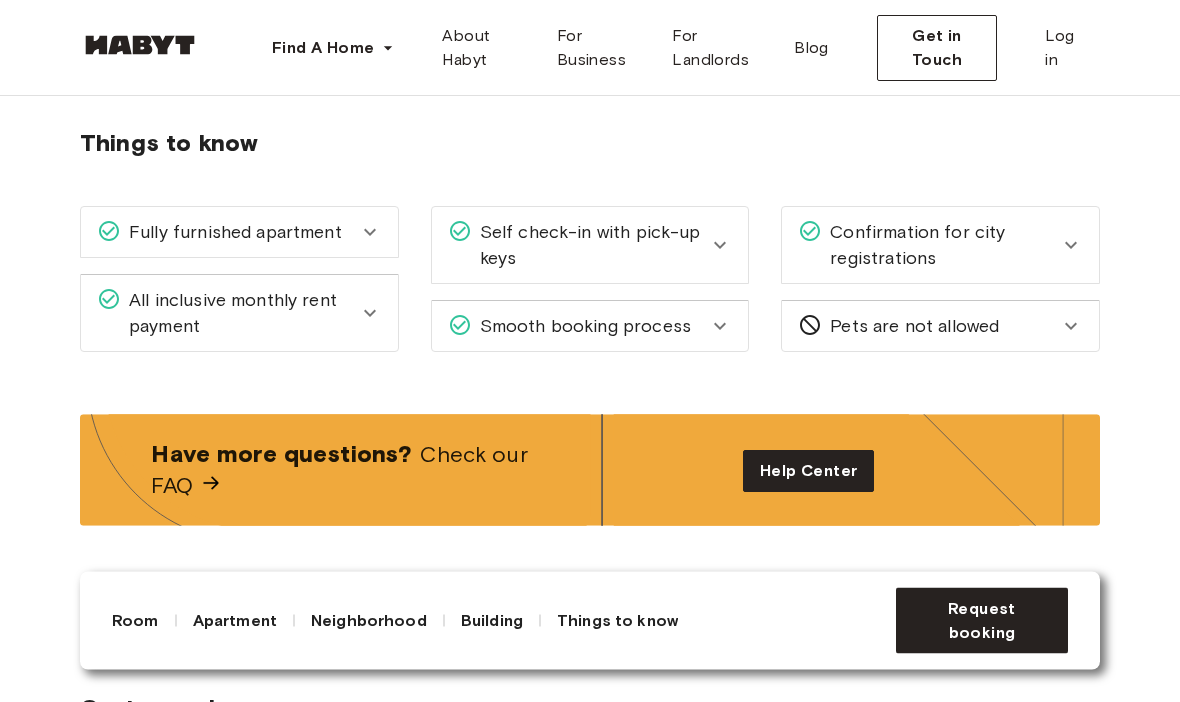 scroll, scrollTop: 2446, scrollLeft: 0, axis: vertical 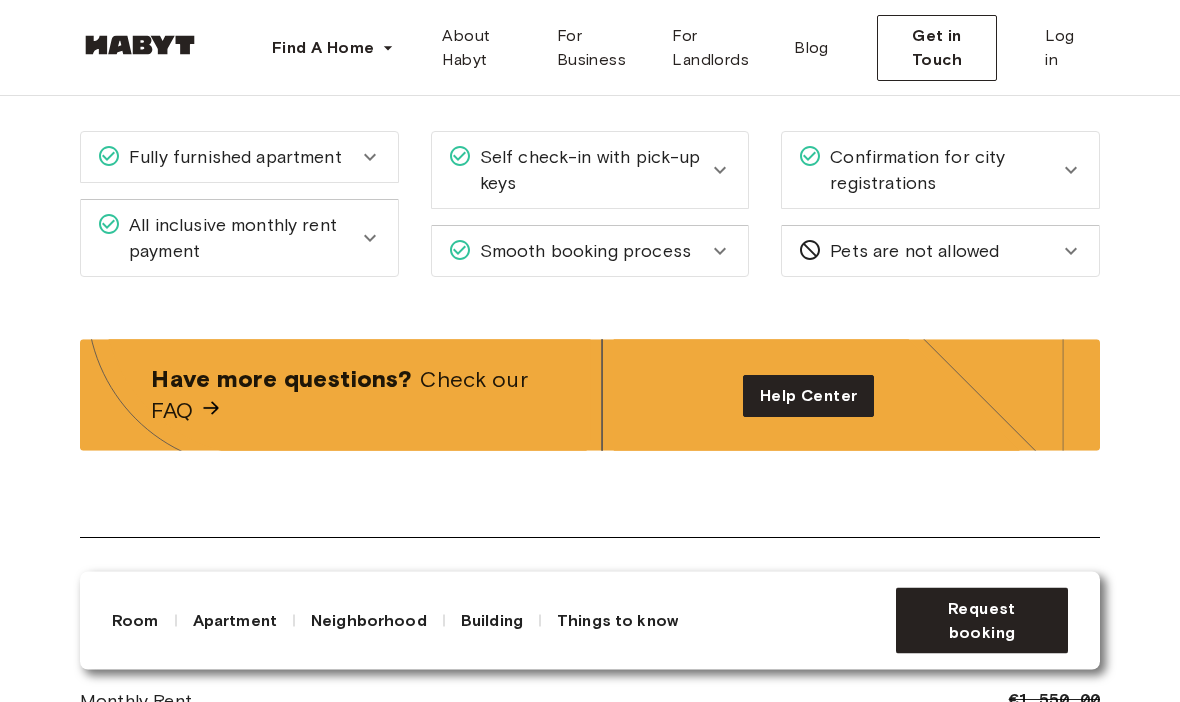 click on "All inclusive monthly rent payment" at bounding box center (239, 239) 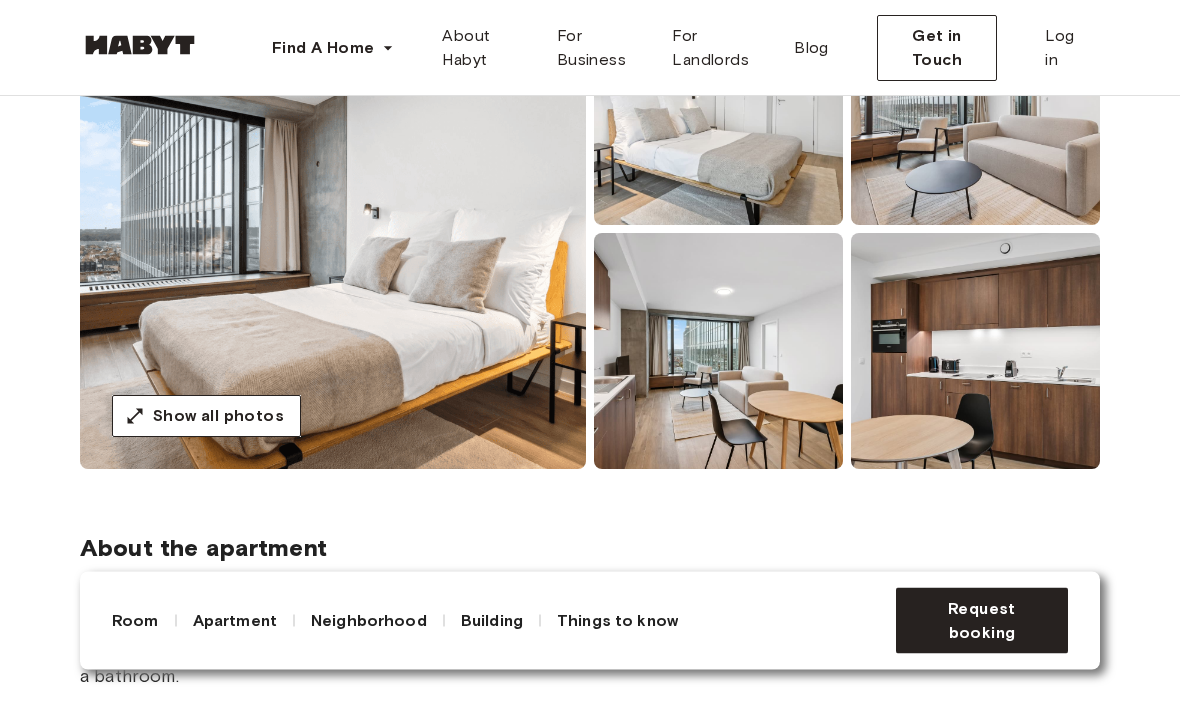 scroll, scrollTop: 281, scrollLeft: 0, axis: vertical 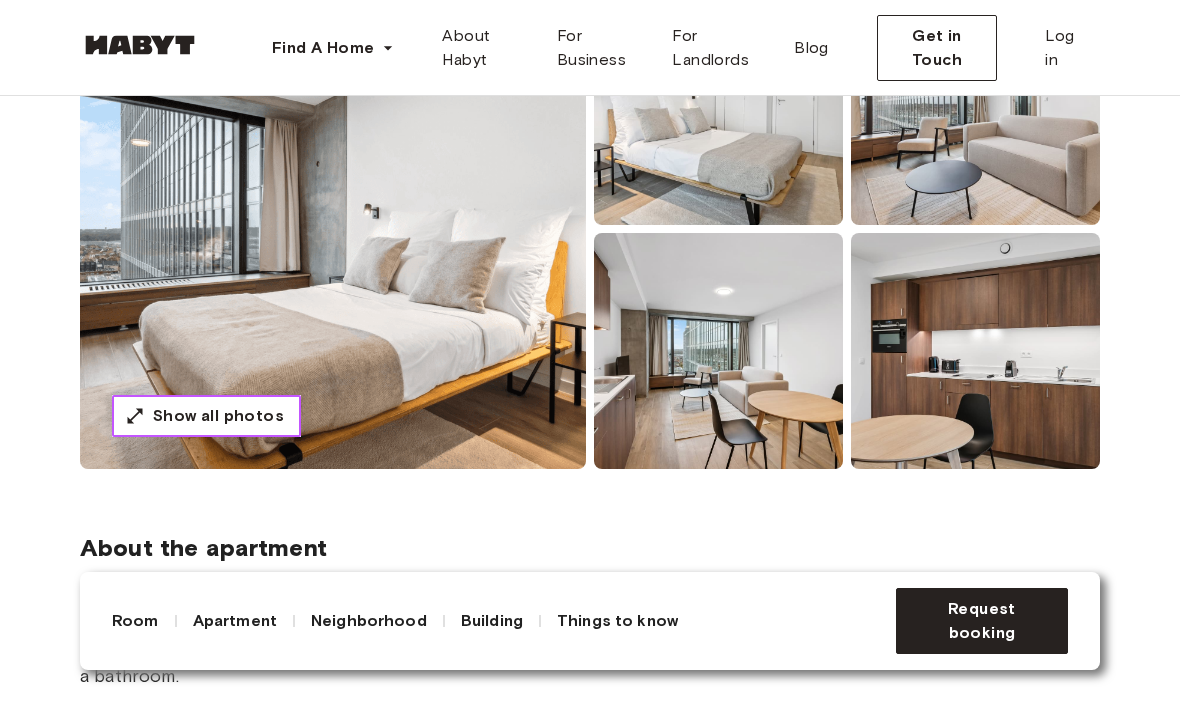 click on "Show all photos" at bounding box center (218, 416) 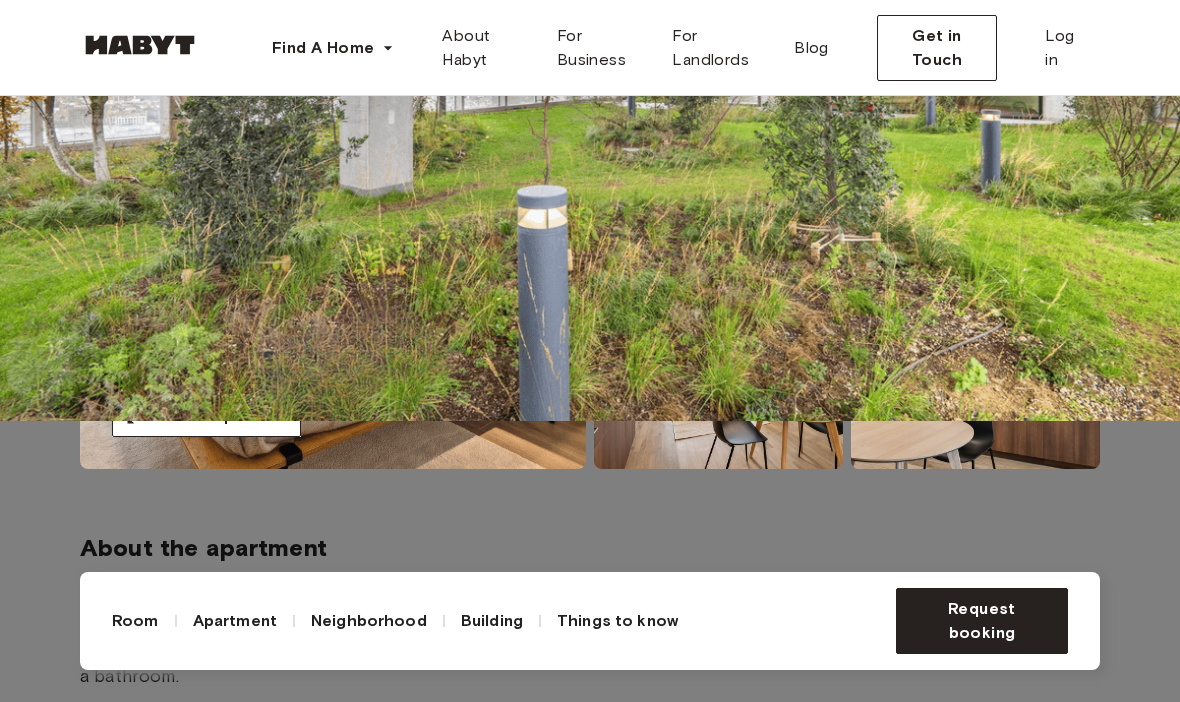 click at bounding box center (590, 70) 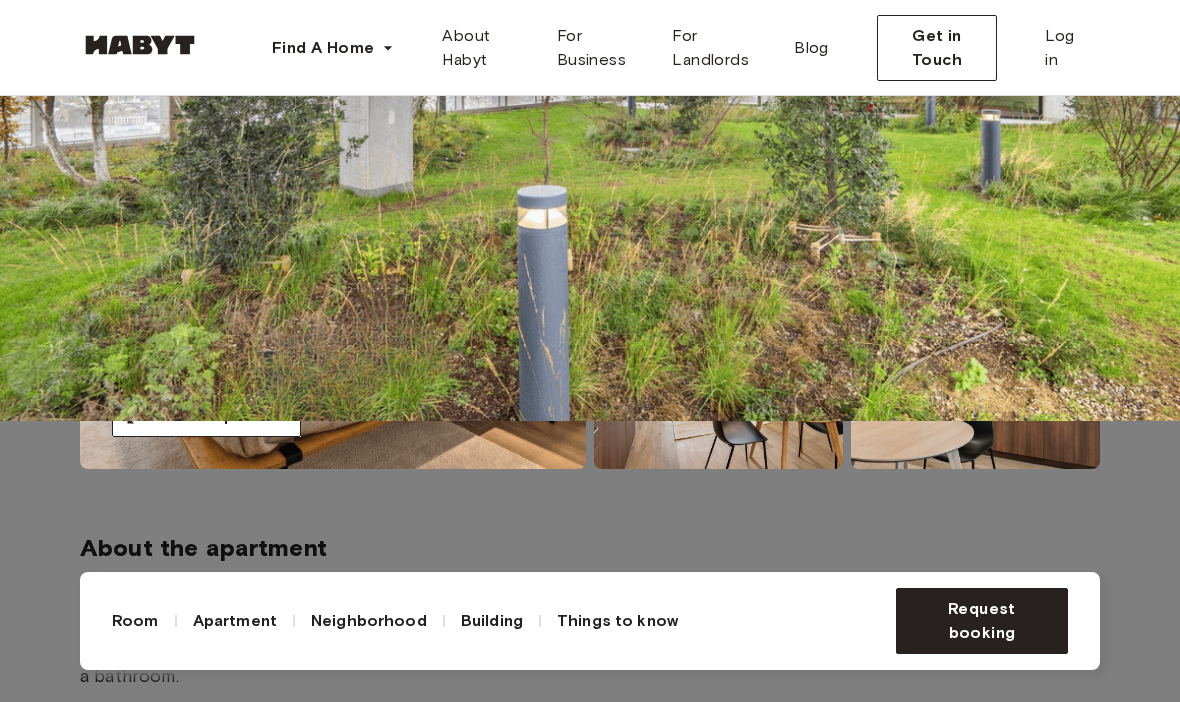 click at bounding box center [590, 70] 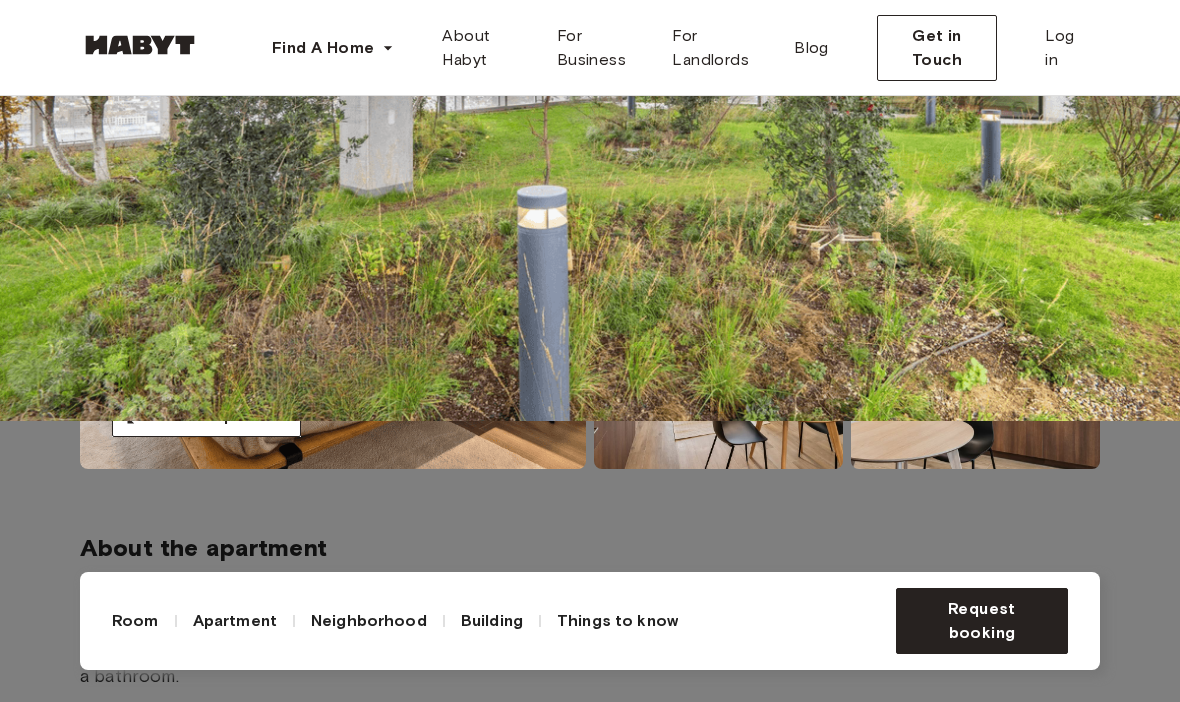 click at bounding box center [590, 70] 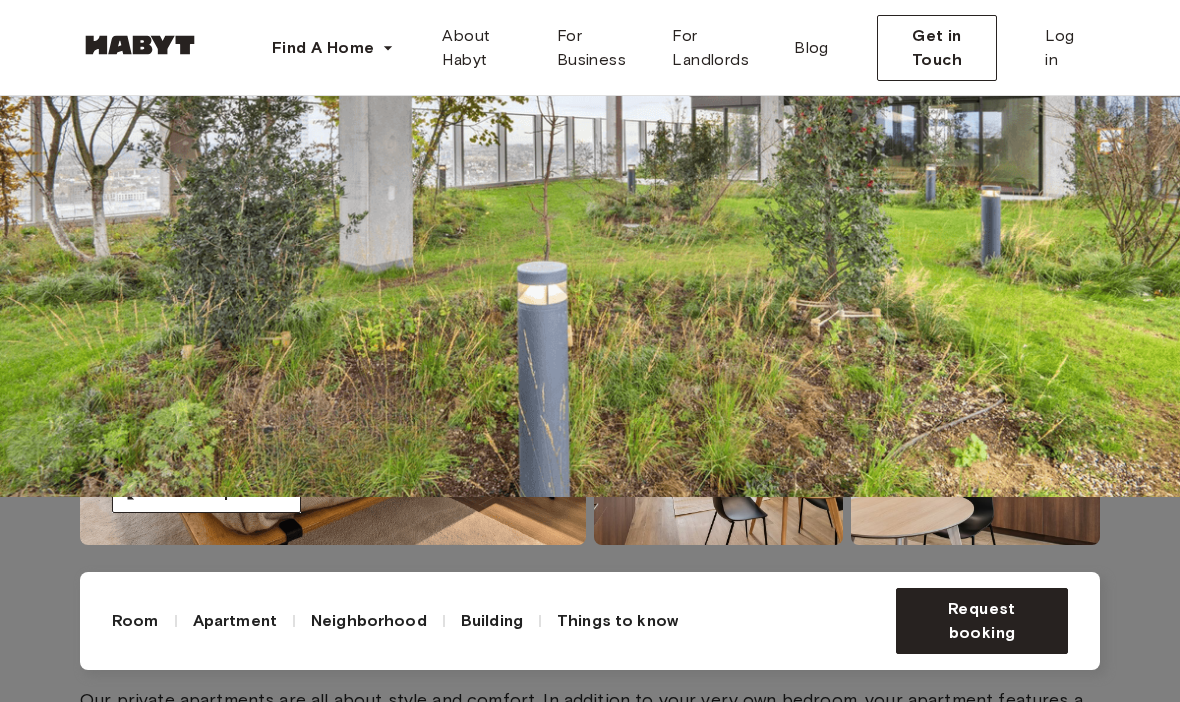 scroll, scrollTop: 0, scrollLeft: 0, axis: both 